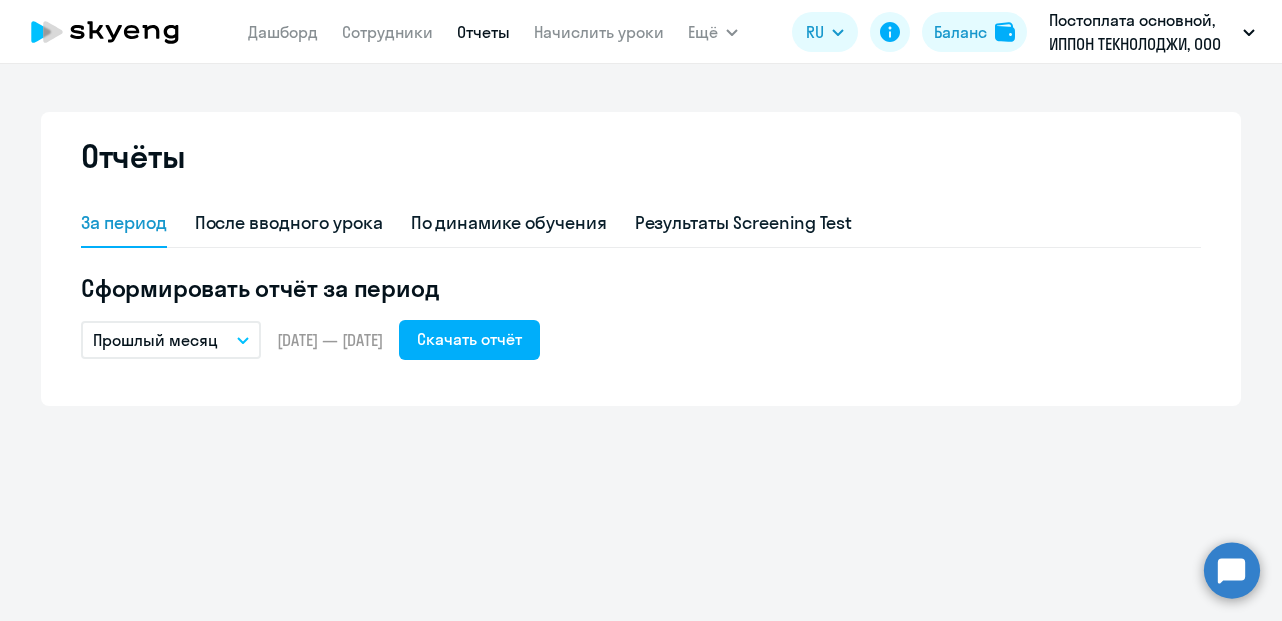 scroll, scrollTop: 0, scrollLeft: 0, axis: both 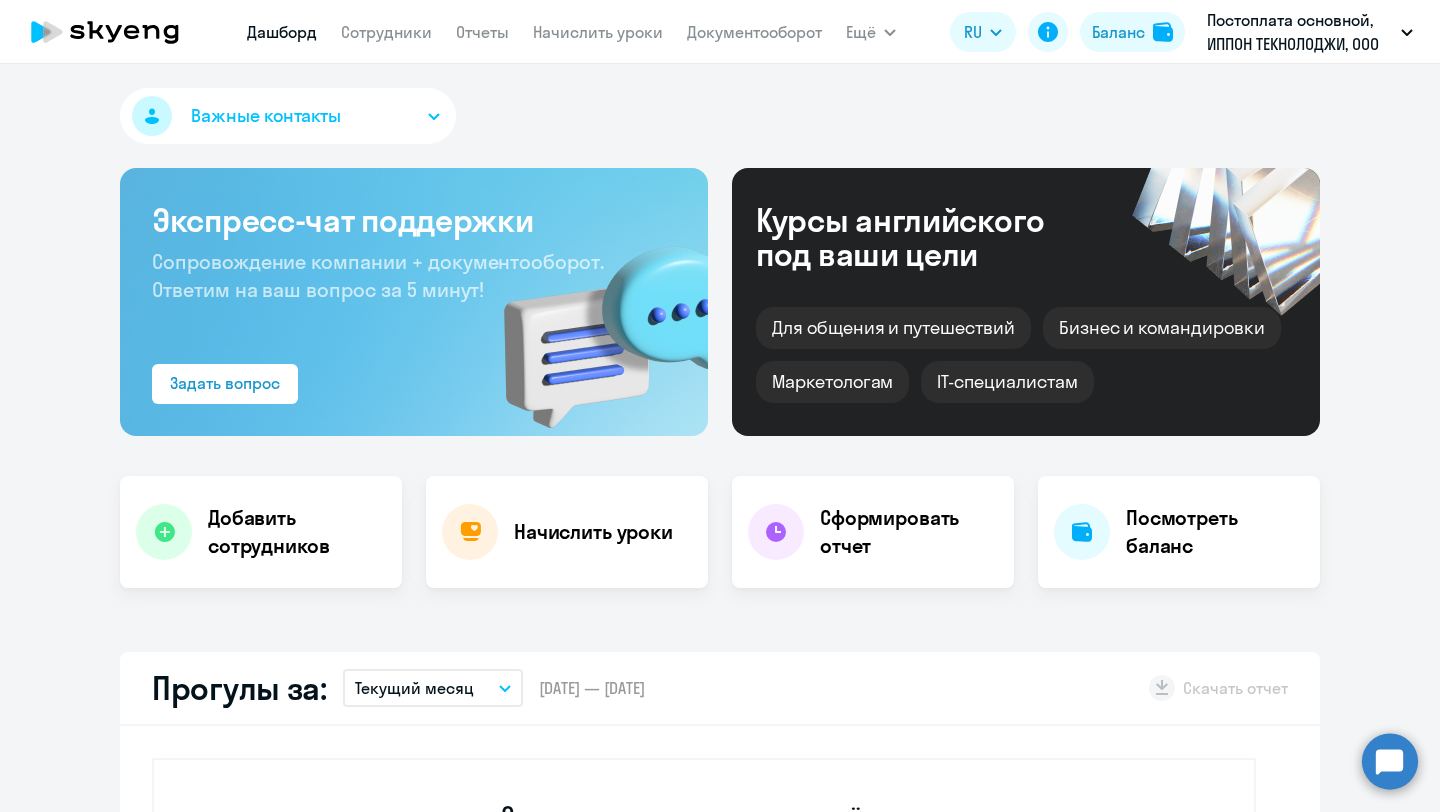 select on "30" 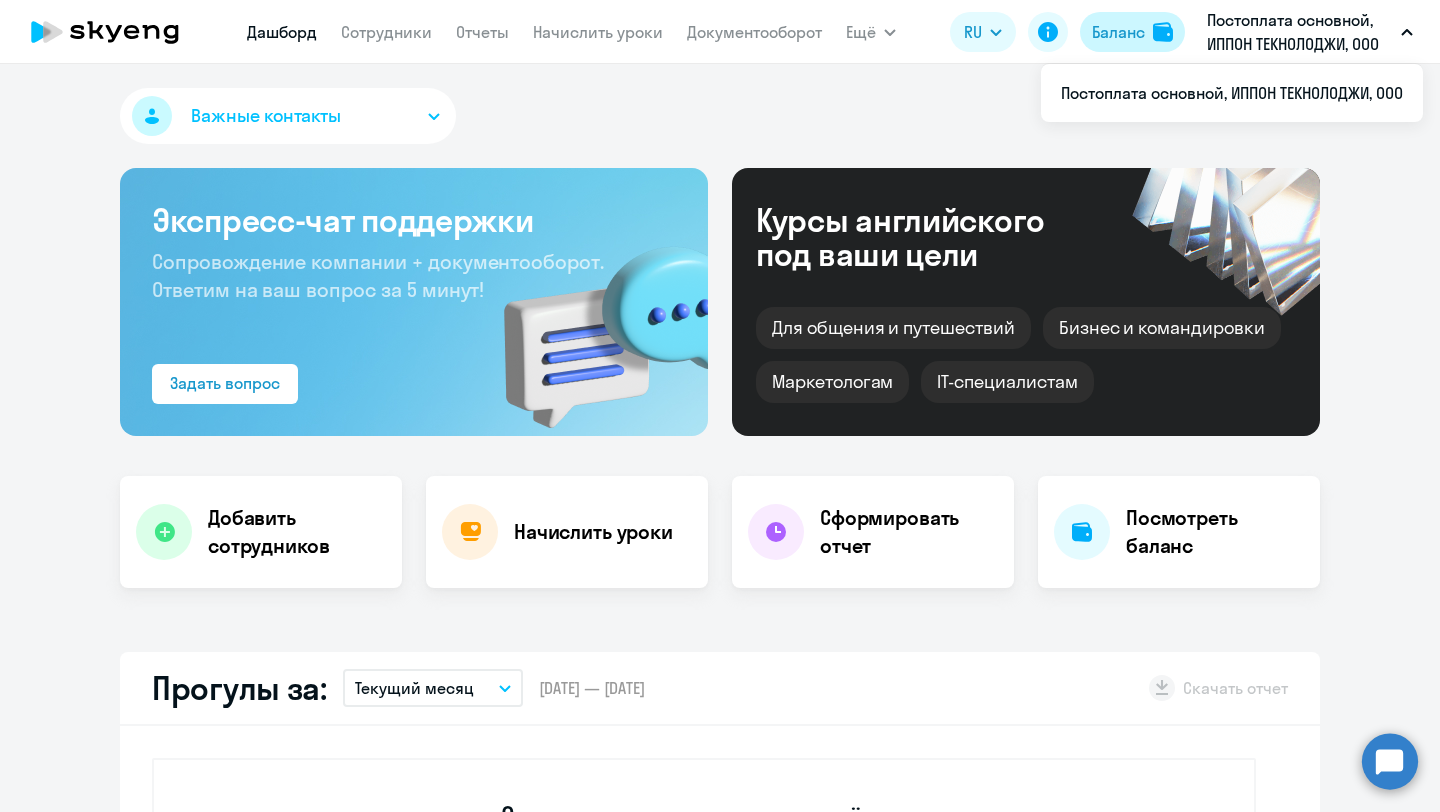 click on "Баланс" 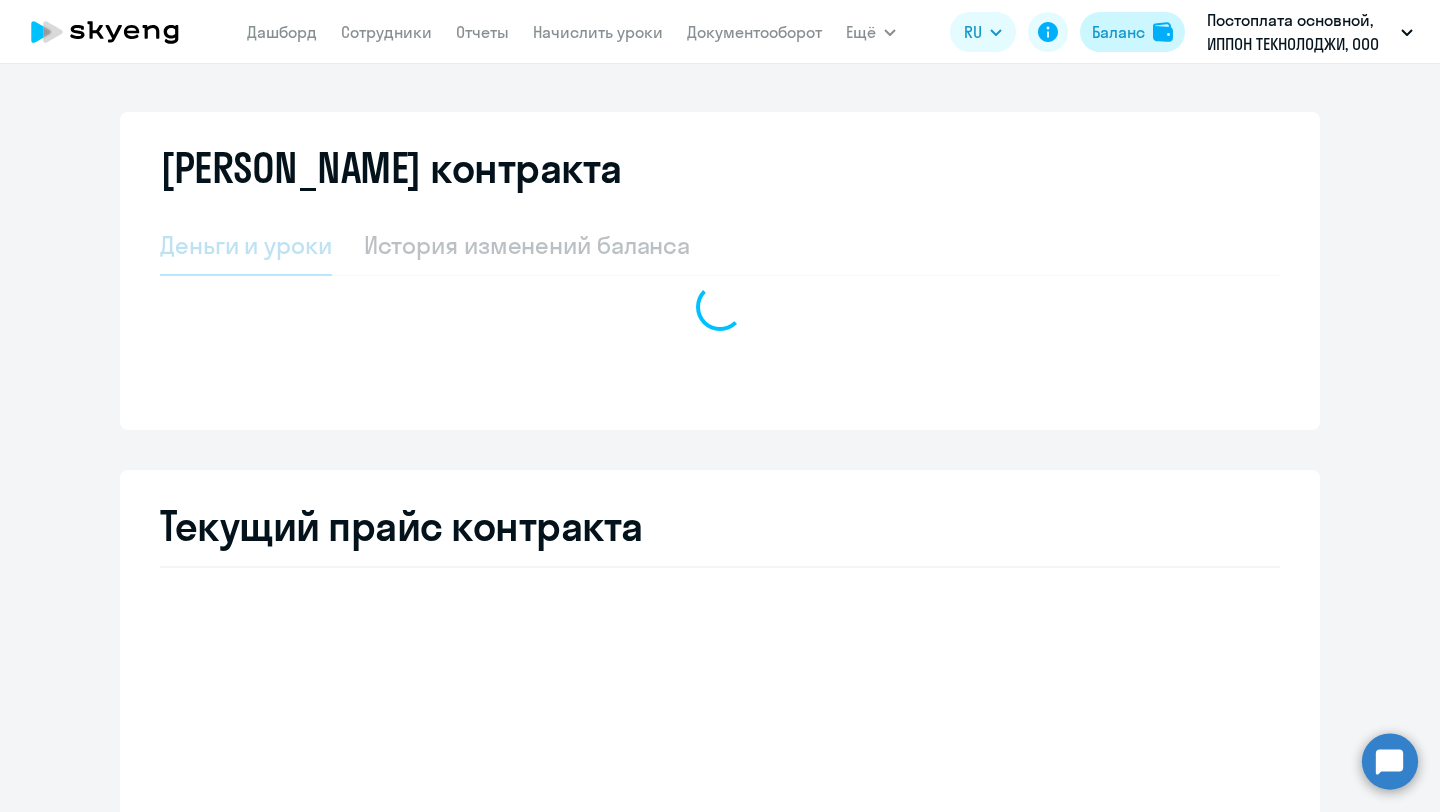 select on "english_adult_not_native_speaker" 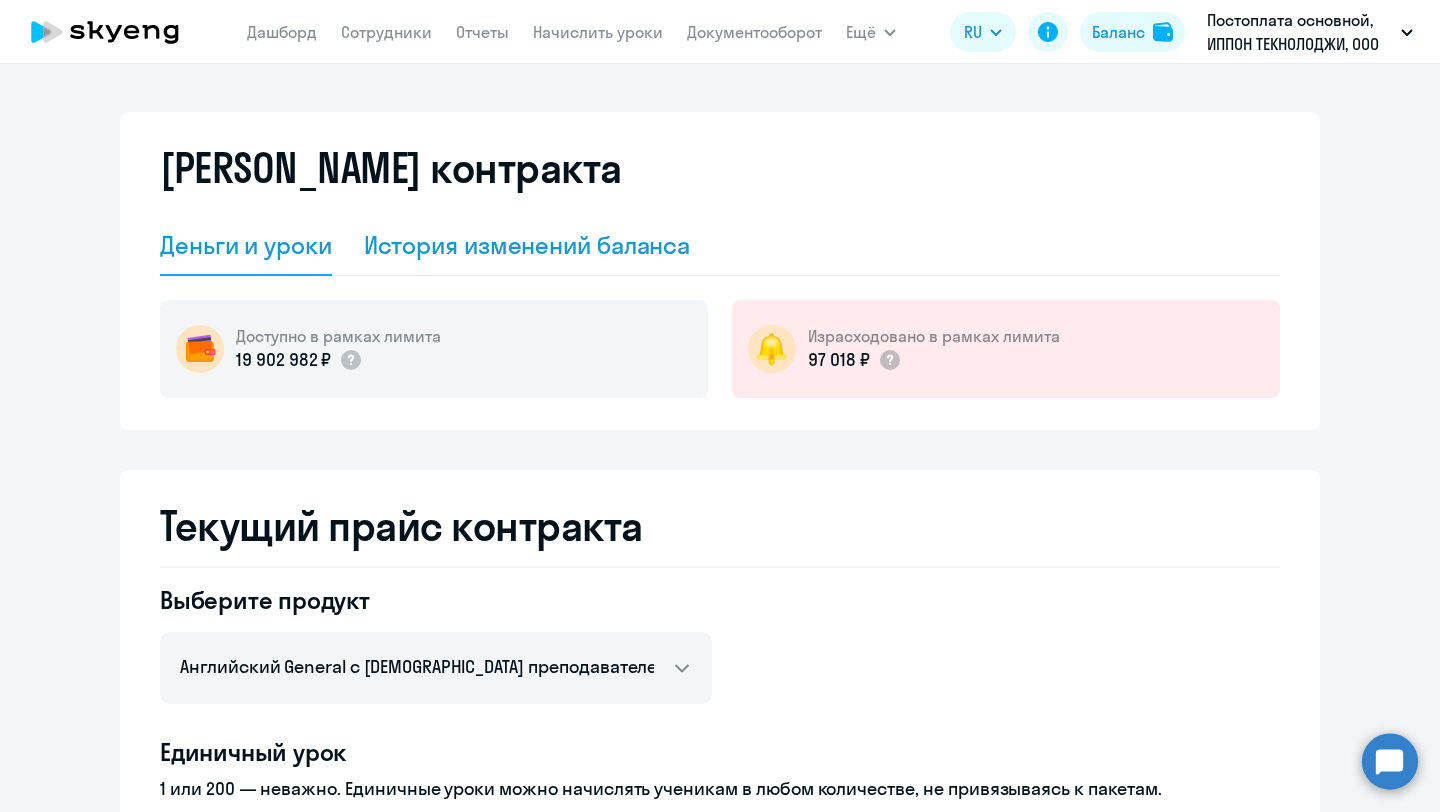 click on "История изменений баланса" 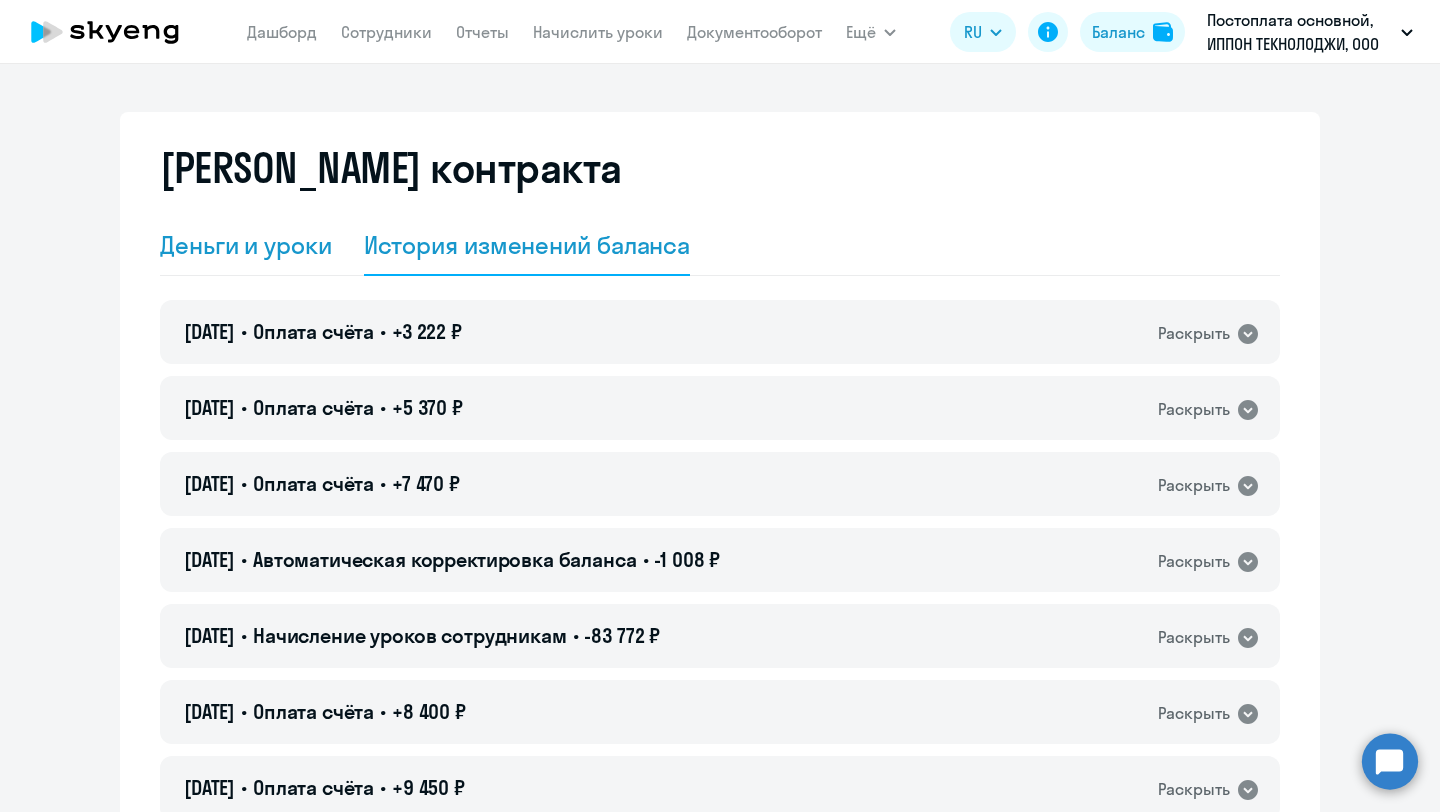 click on "Деньги и уроки" 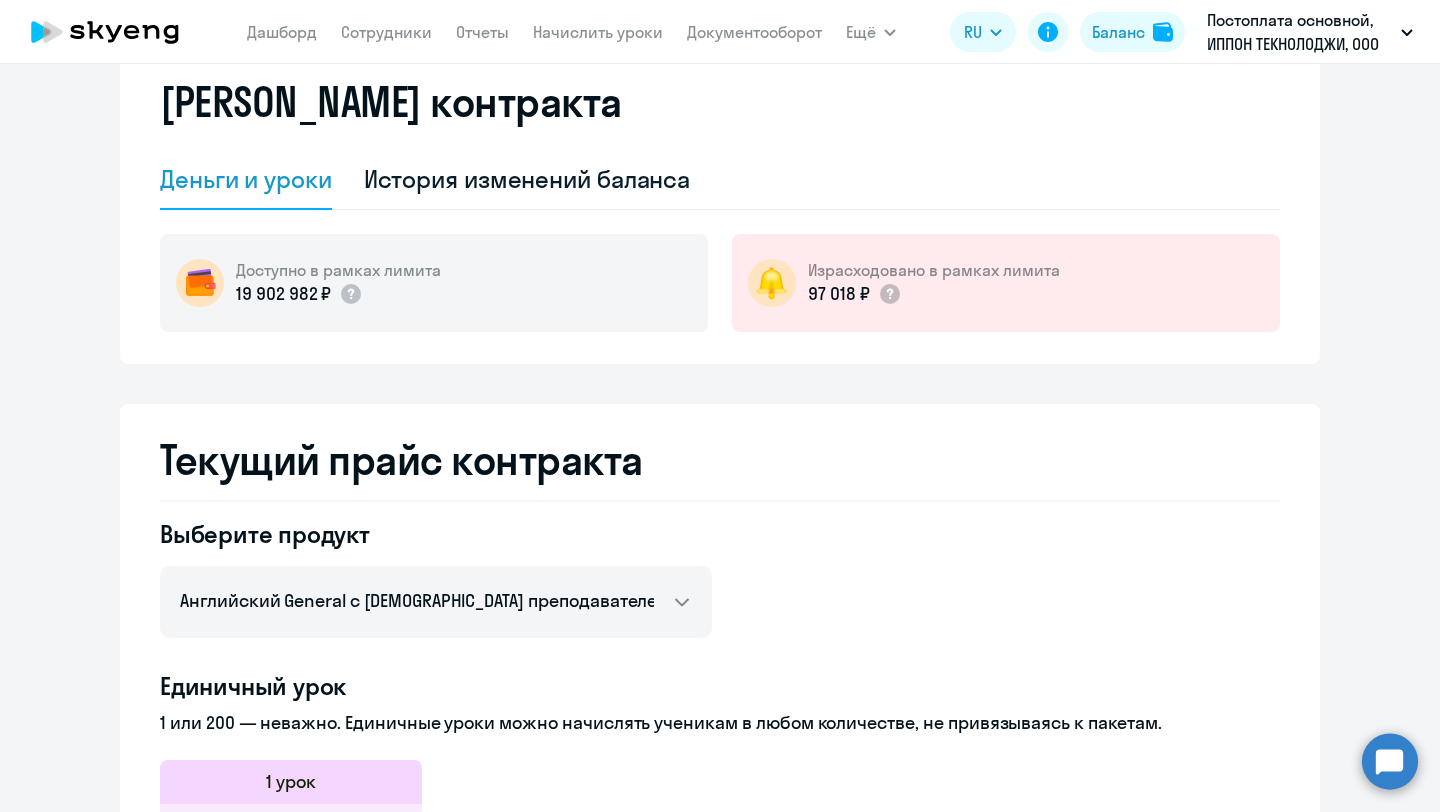 scroll, scrollTop: 0, scrollLeft: 0, axis: both 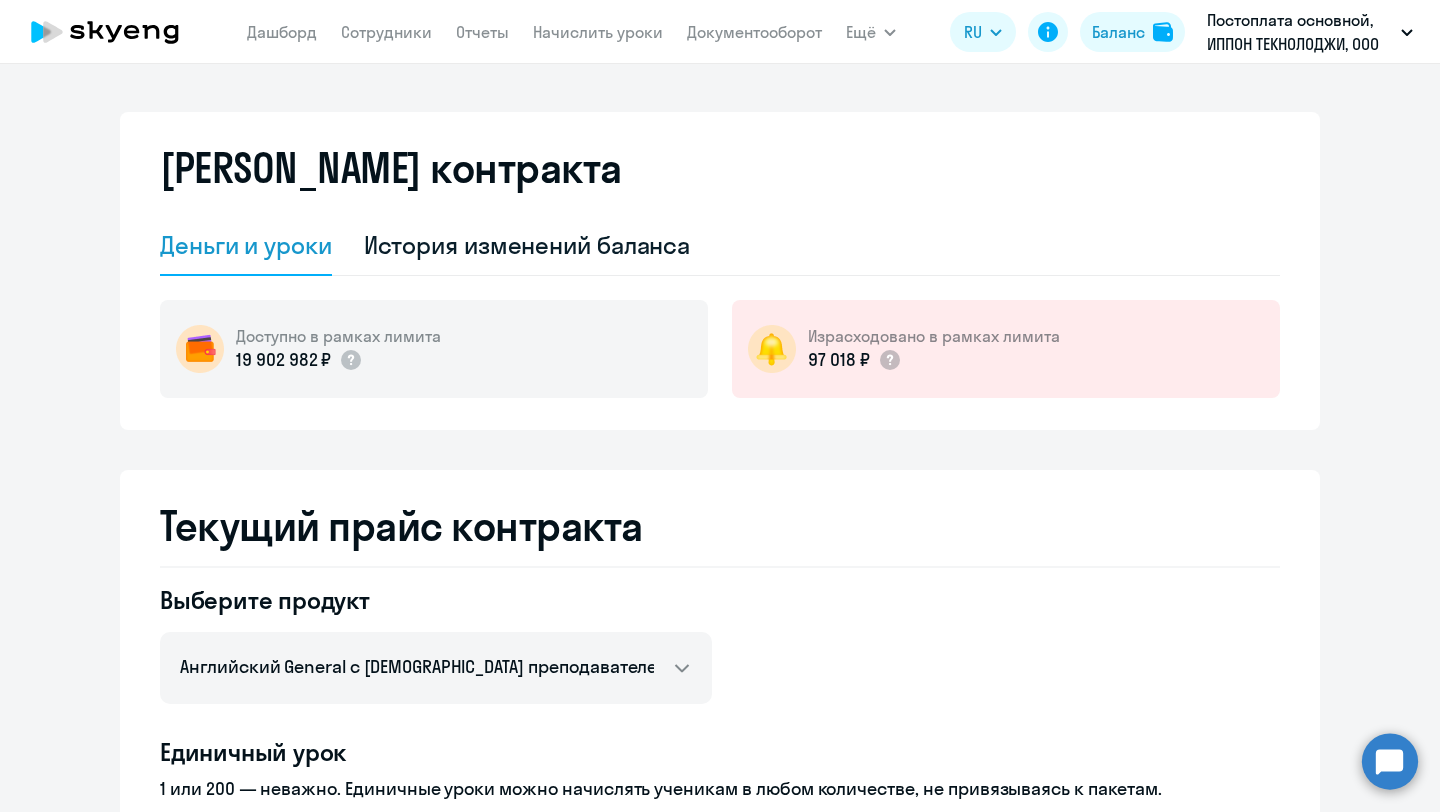 click 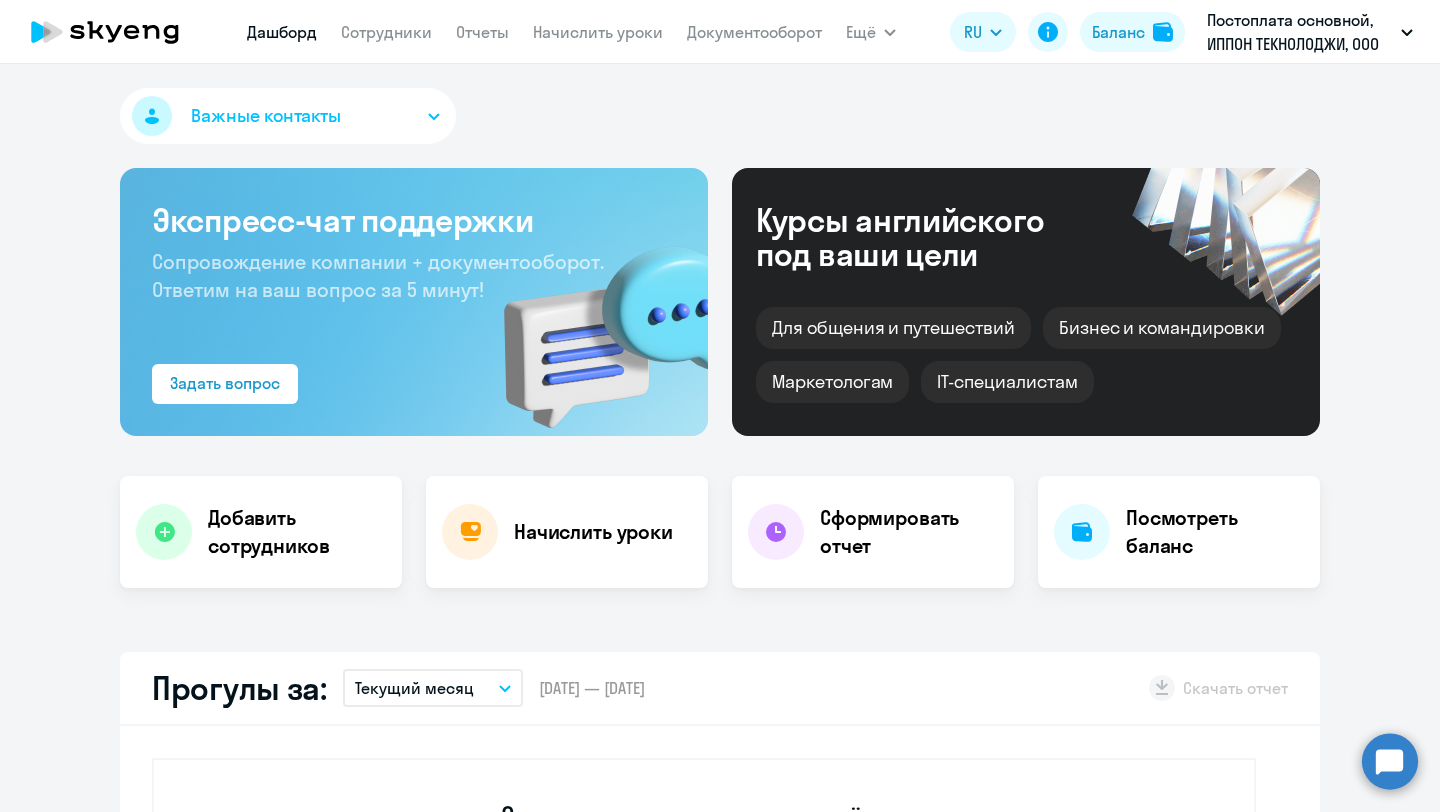 select on "30" 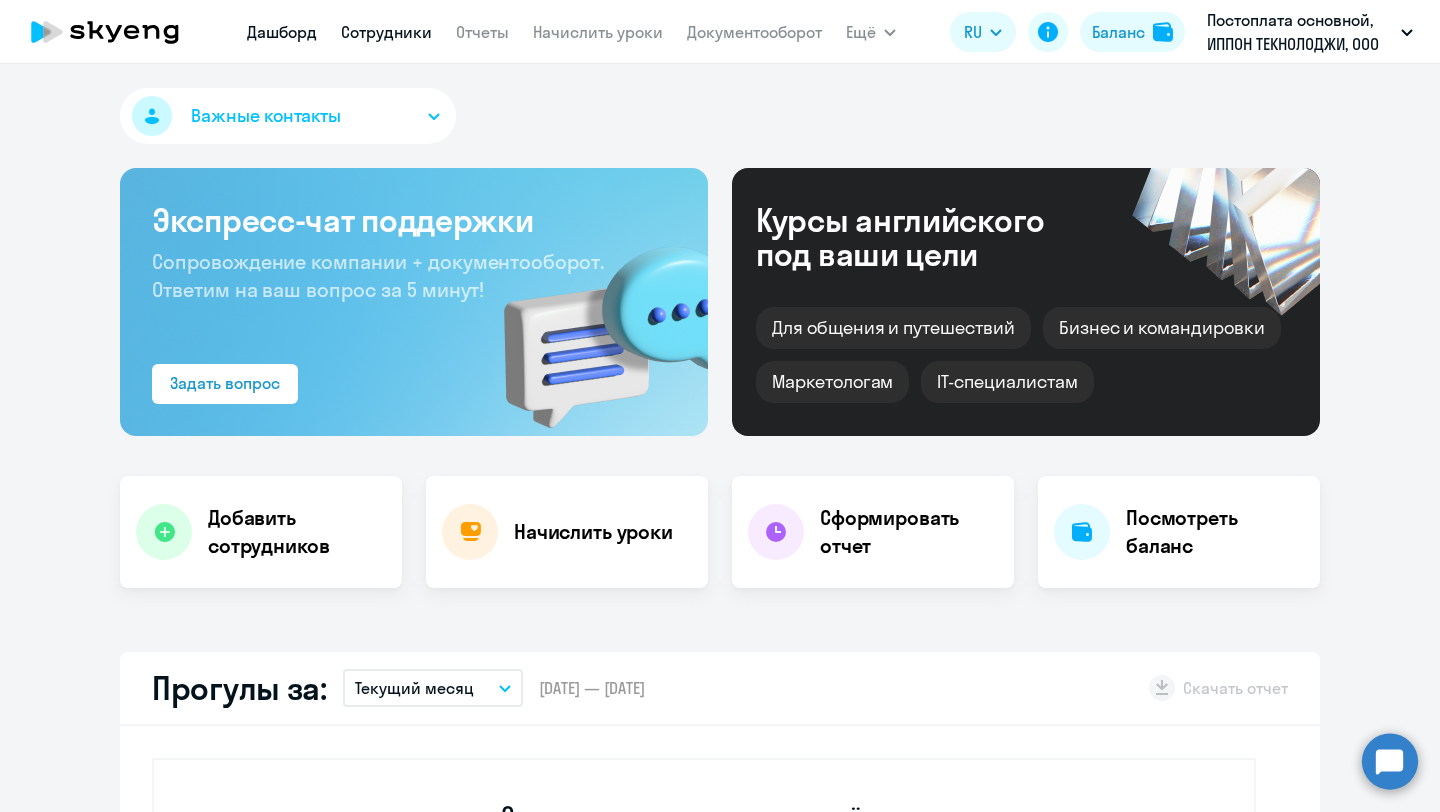 click on "Сотрудники" at bounding box center [386, 32] 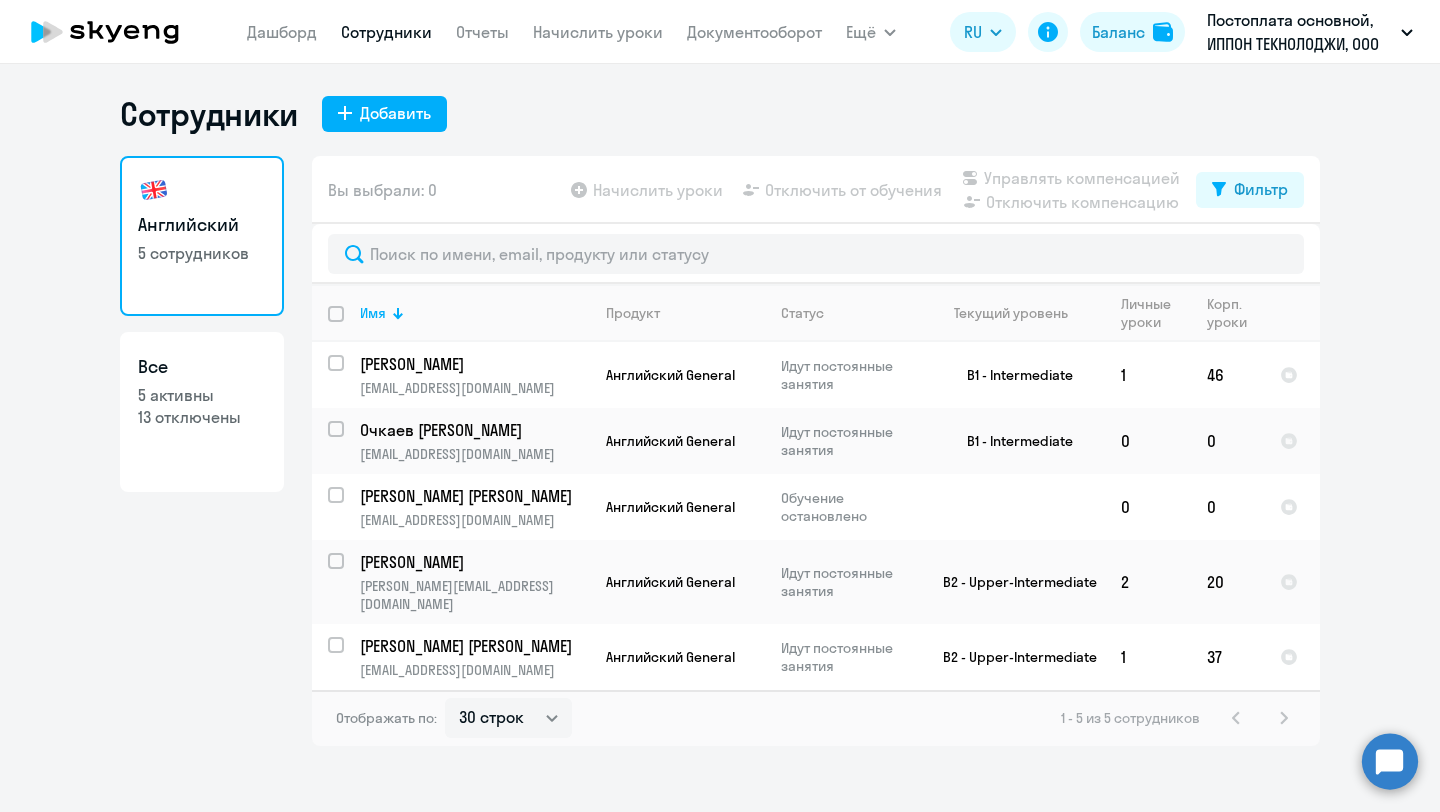 click on "13 отключены" 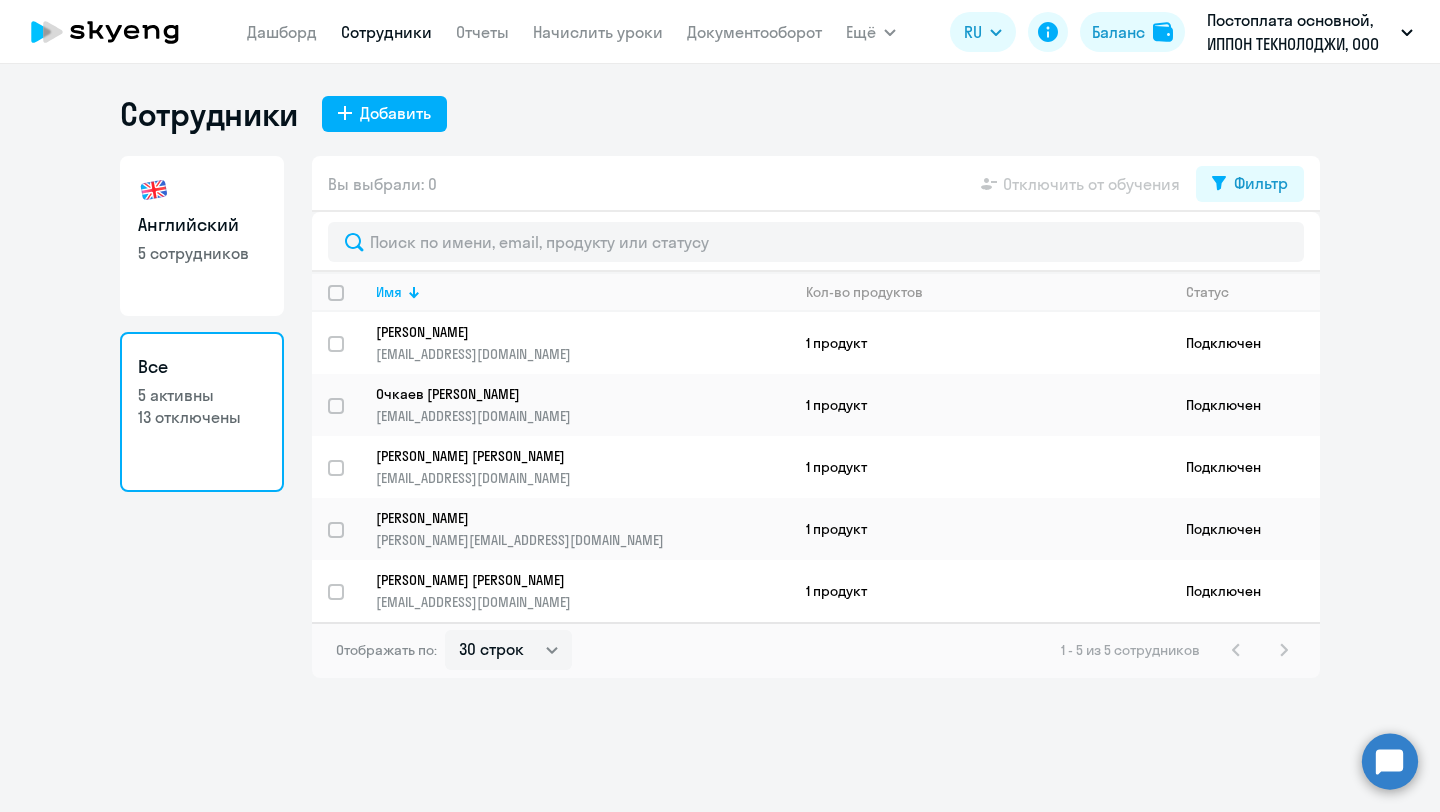 click on "1 - 5 из 5 сотрудников" 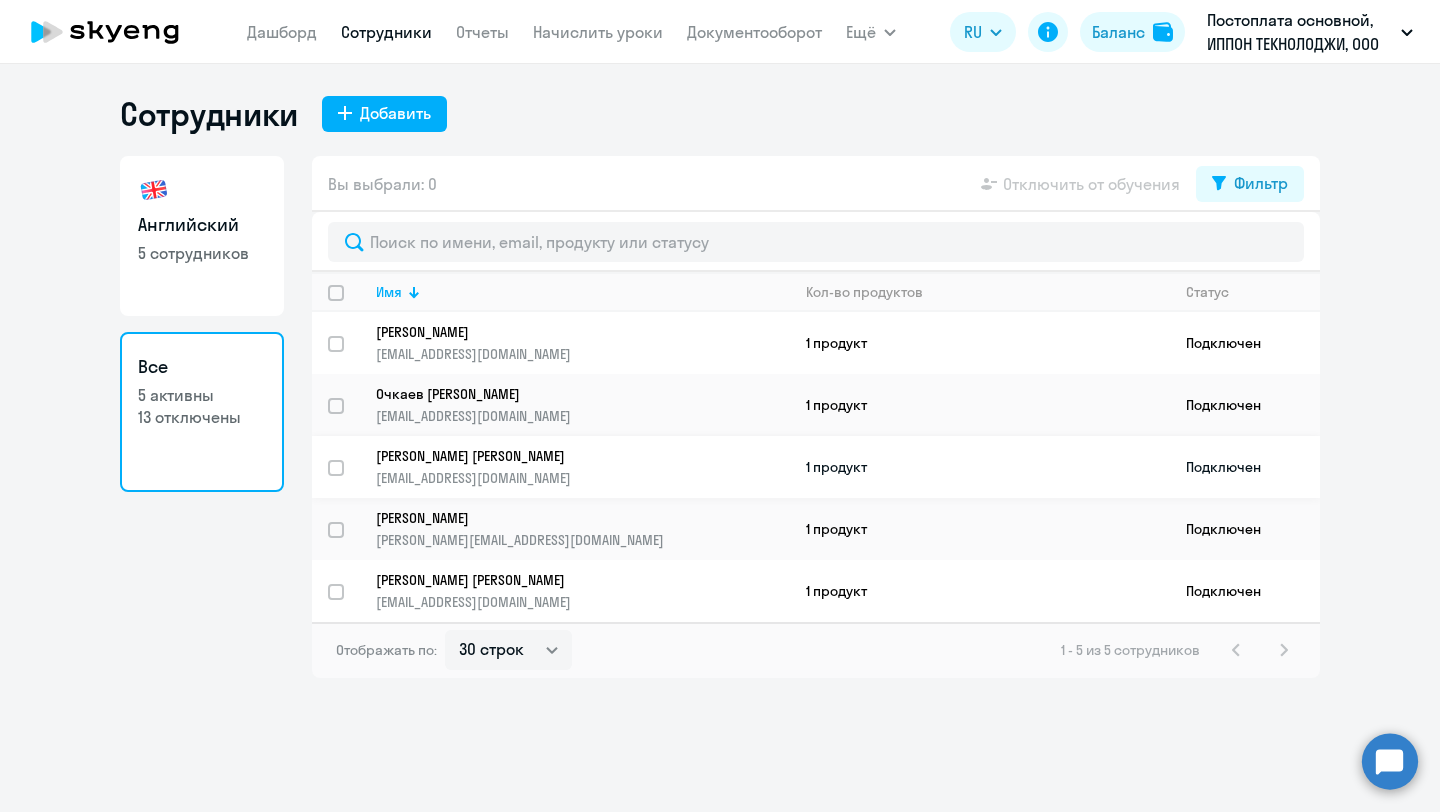 click on "[PERSON_NAME] [PERSON_NAME]" 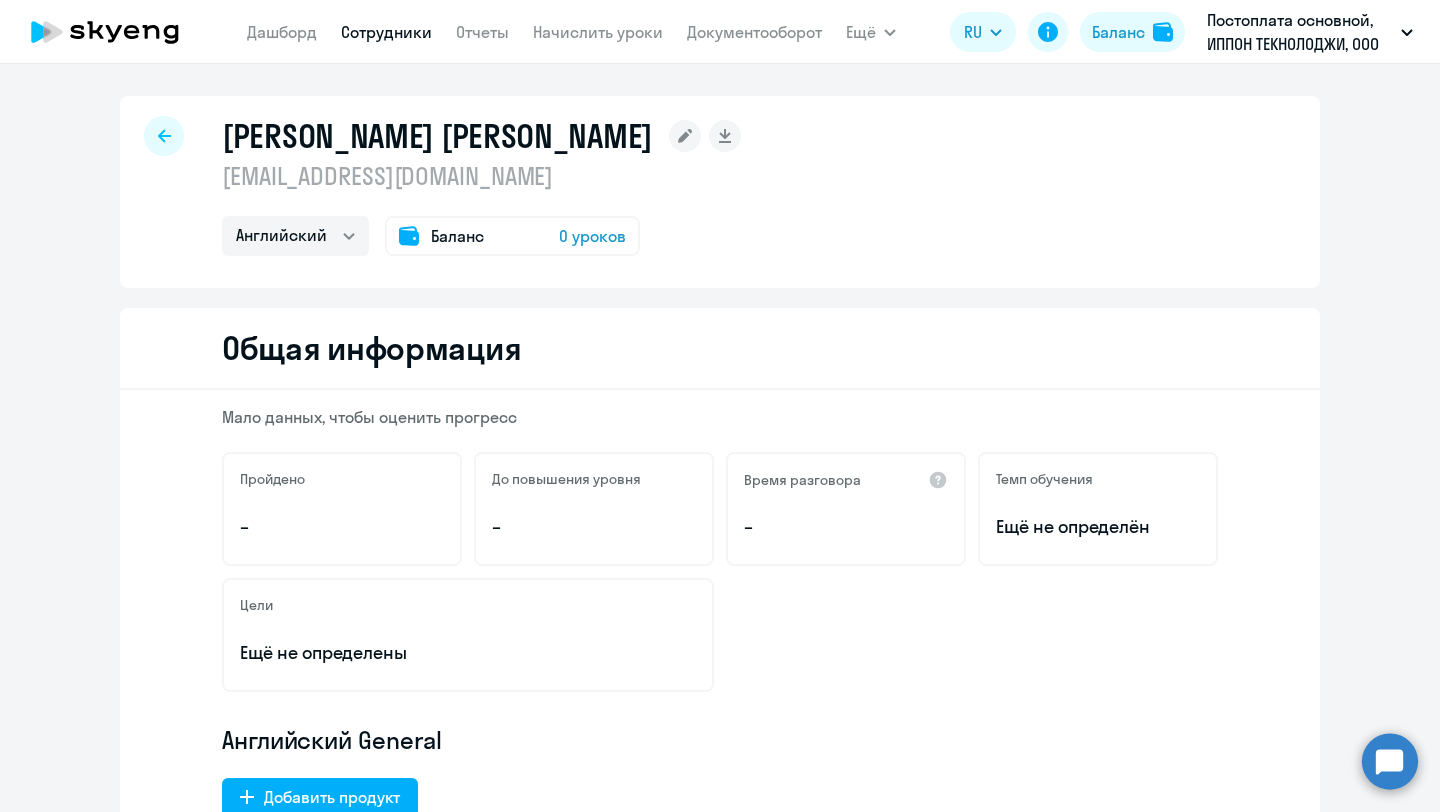 select on "30" 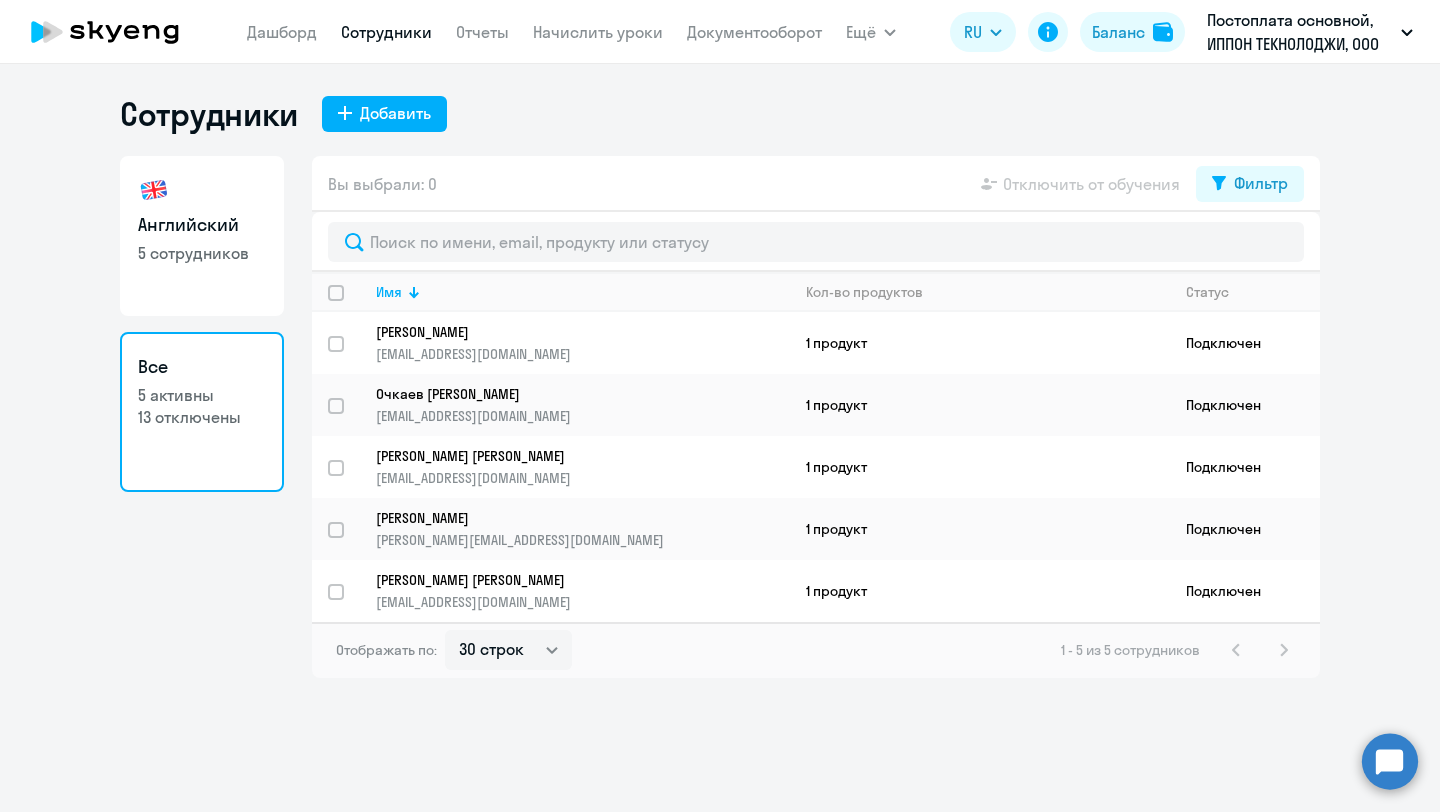 click on "5 сотрудников" 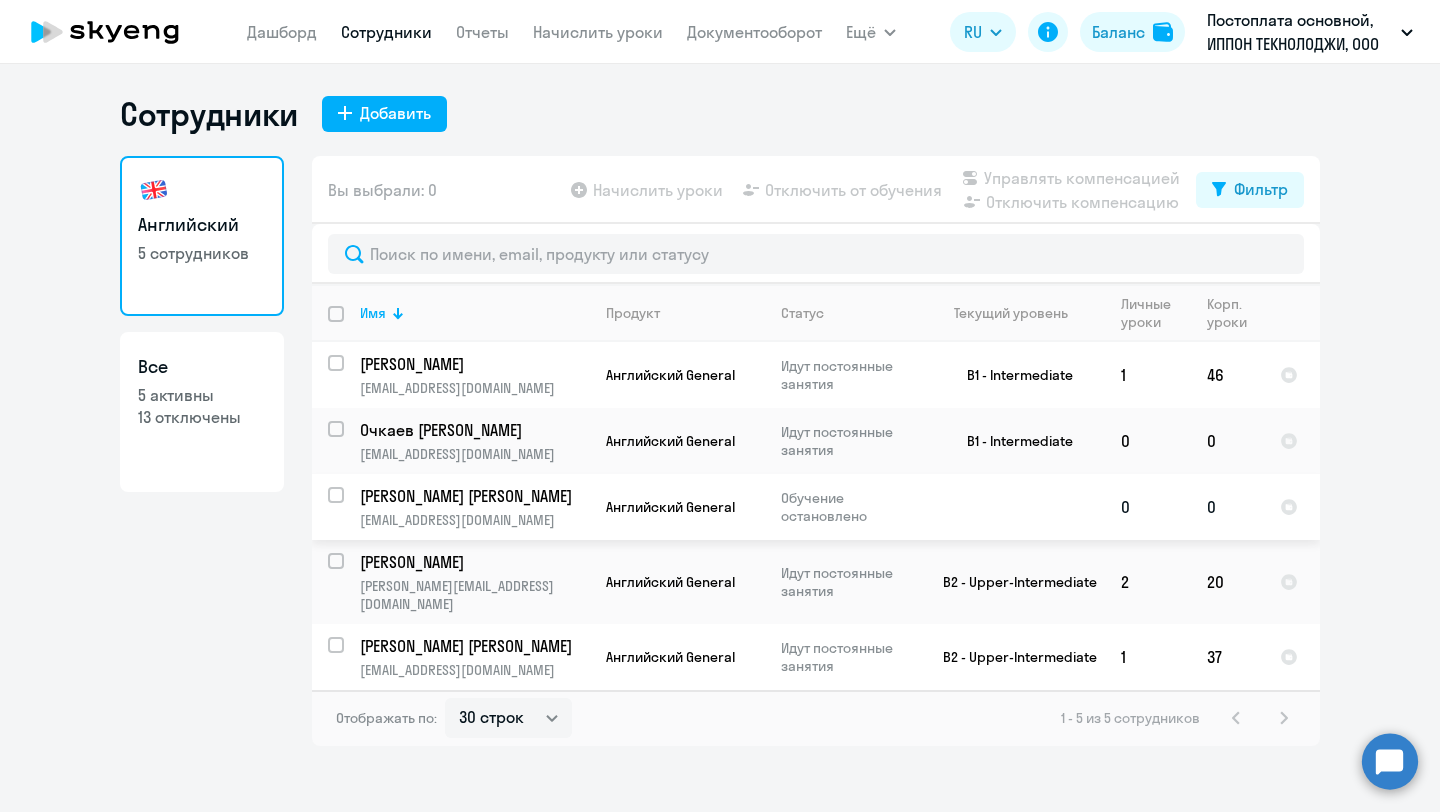 click at bounding box center (336, 495) 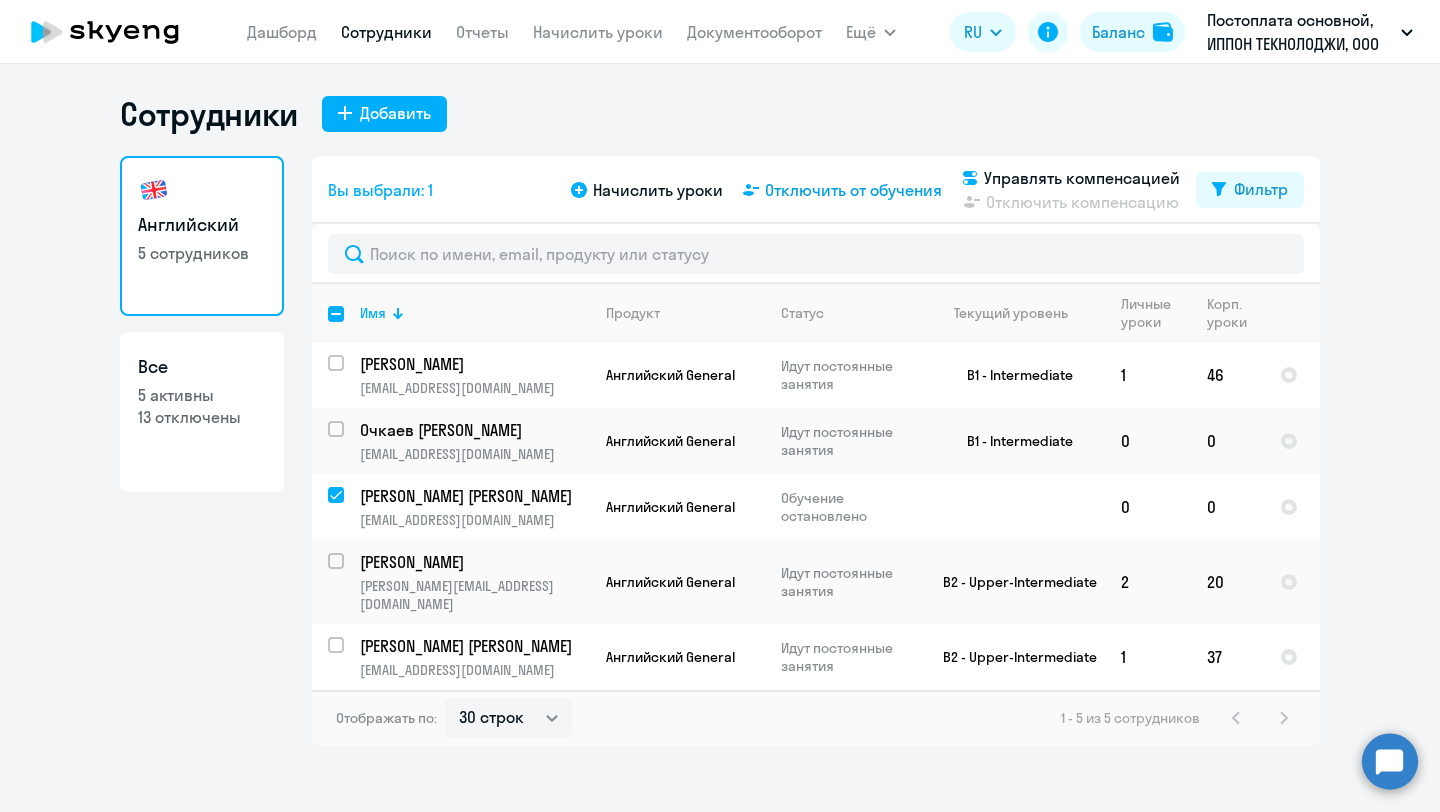 click on "Отключить от обучения" 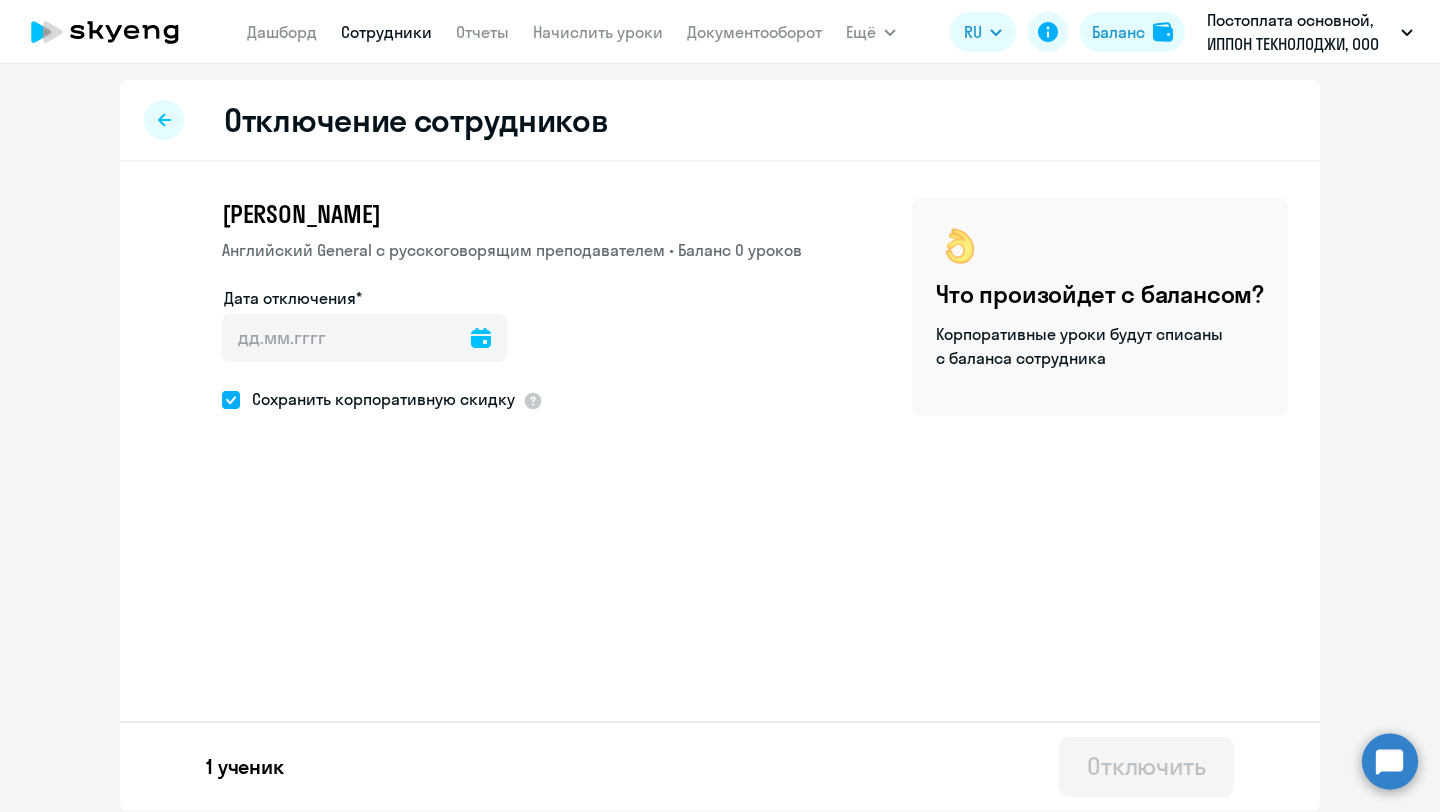 click 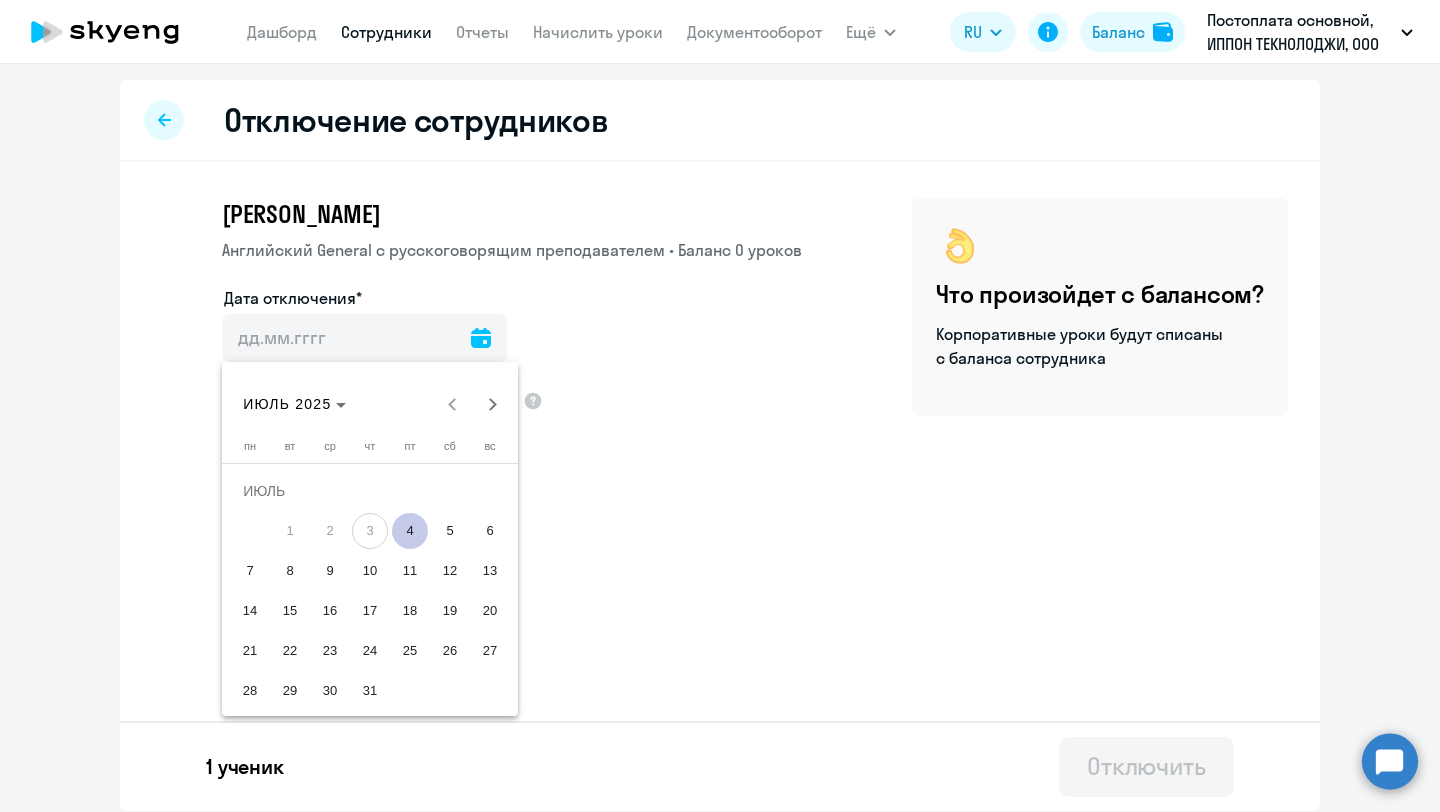 click on "ИЮЛЬ 2025" at bounding box center (370, 404) 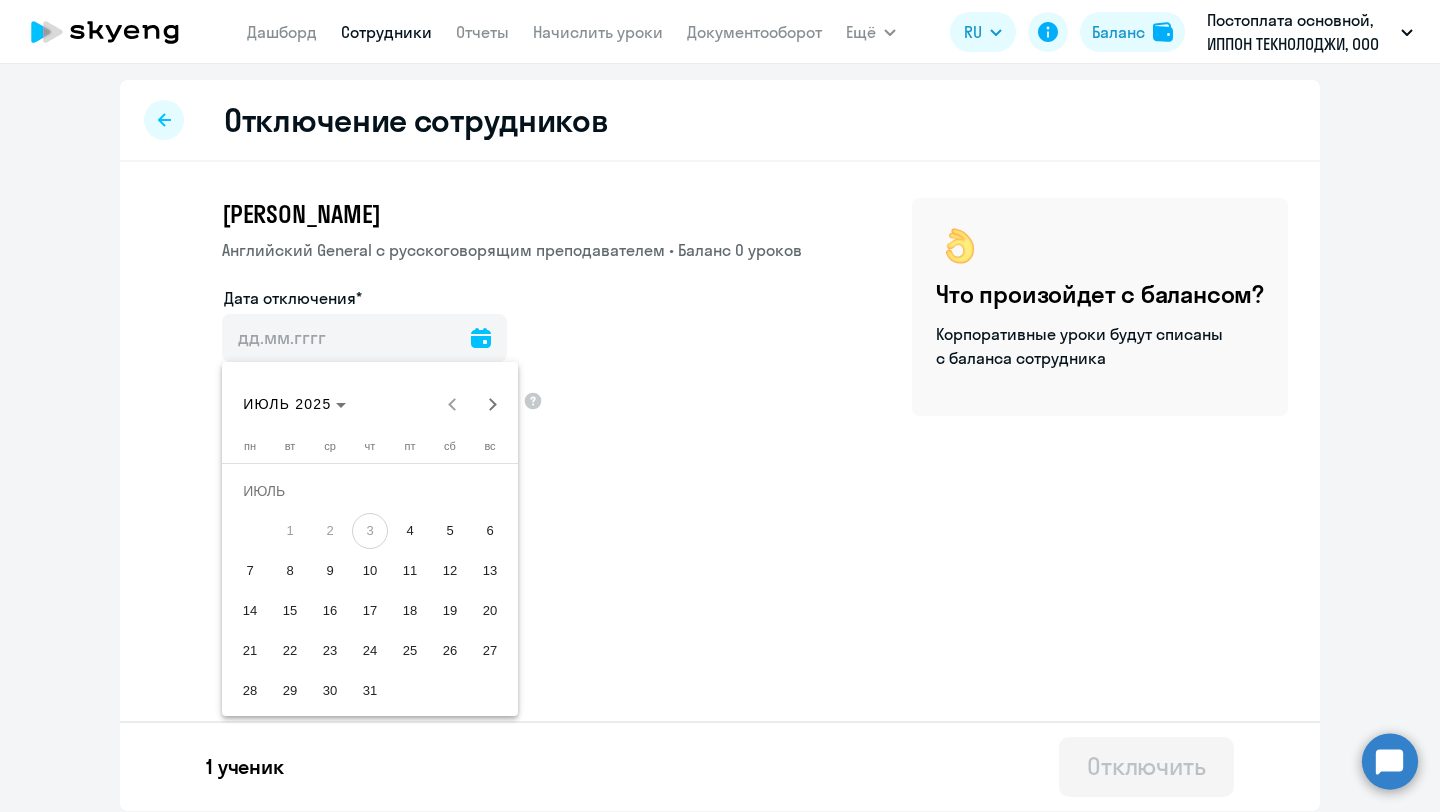 click on "4" at bounding box center (410, 531) 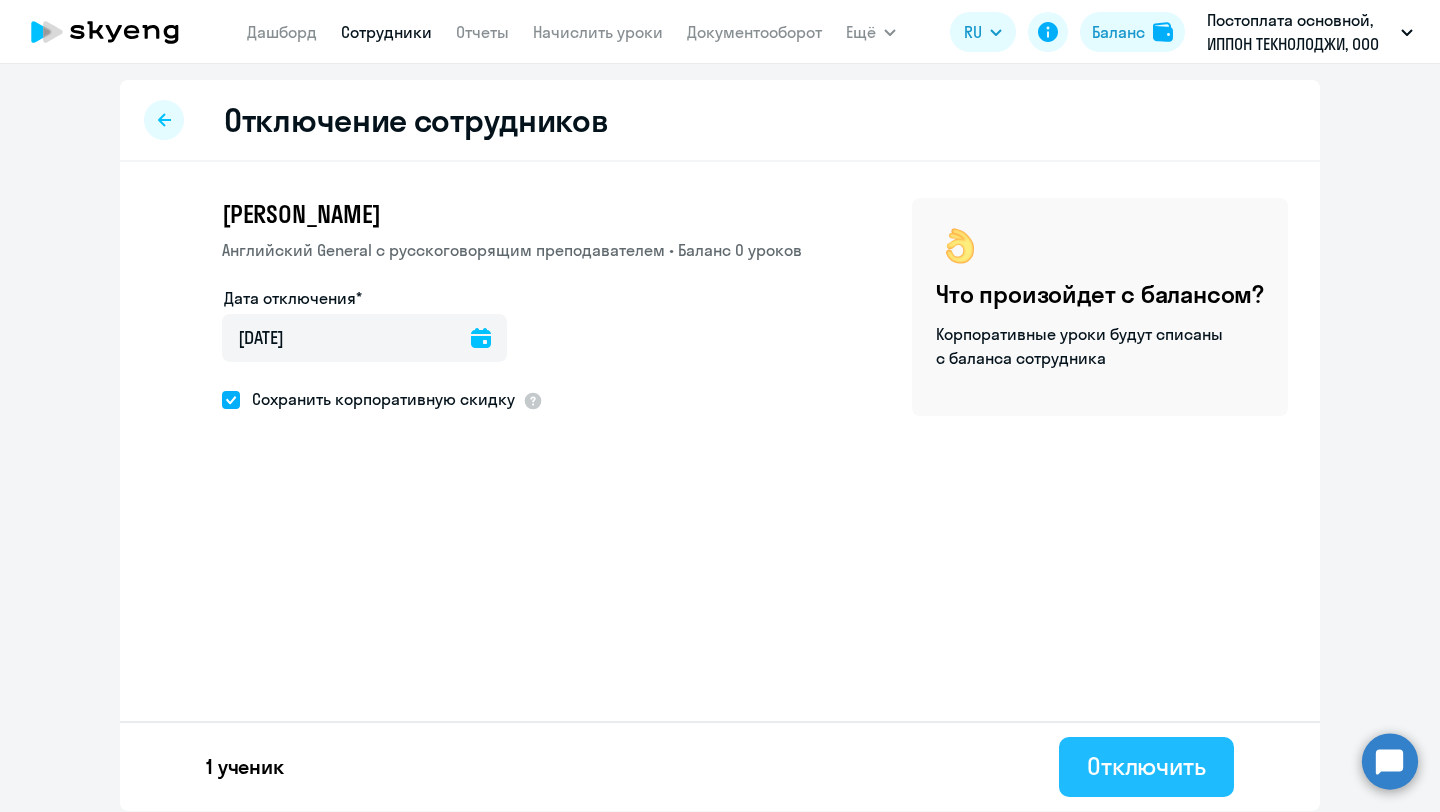 click on "Отключить" 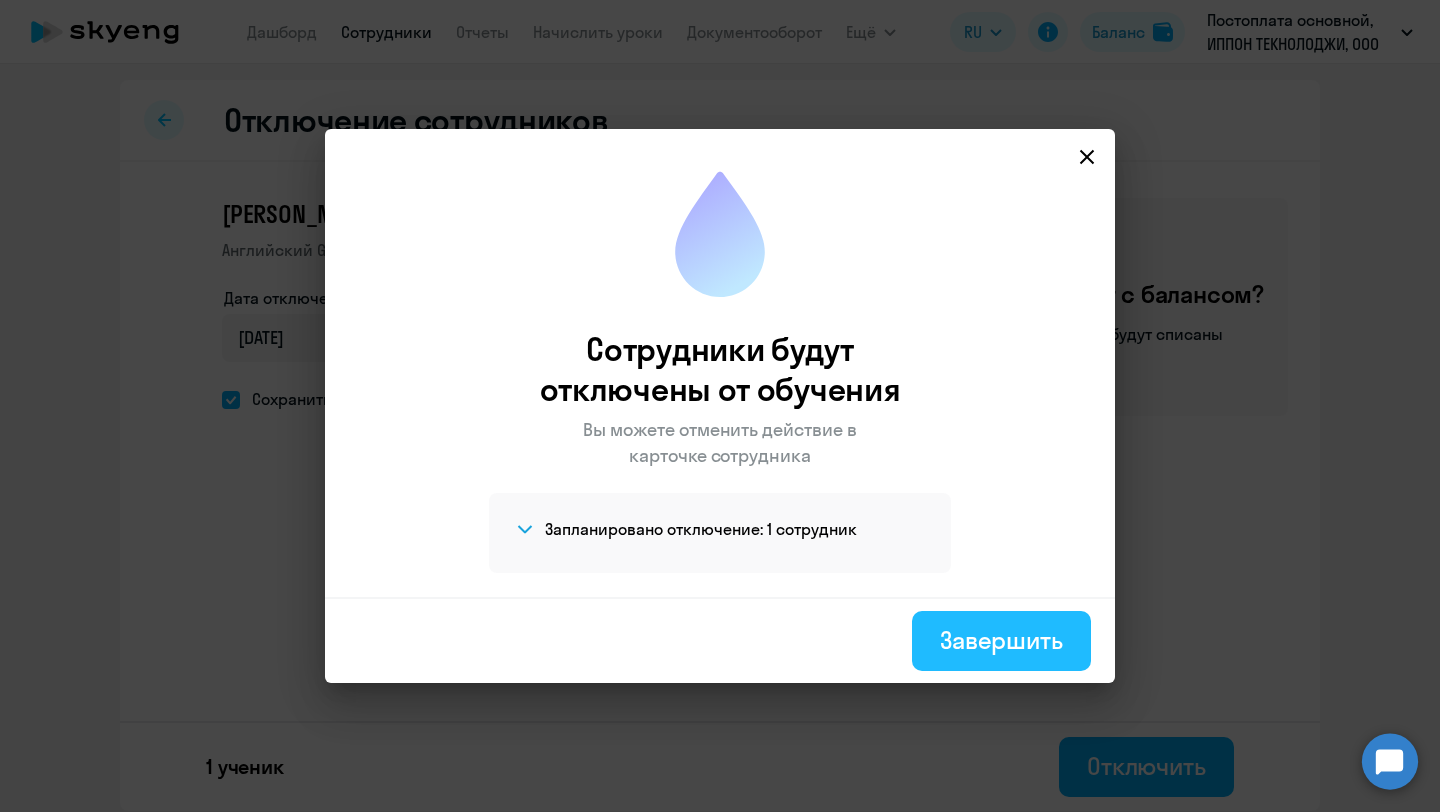 click on "Завершить" at bounding box center (1001, 640) 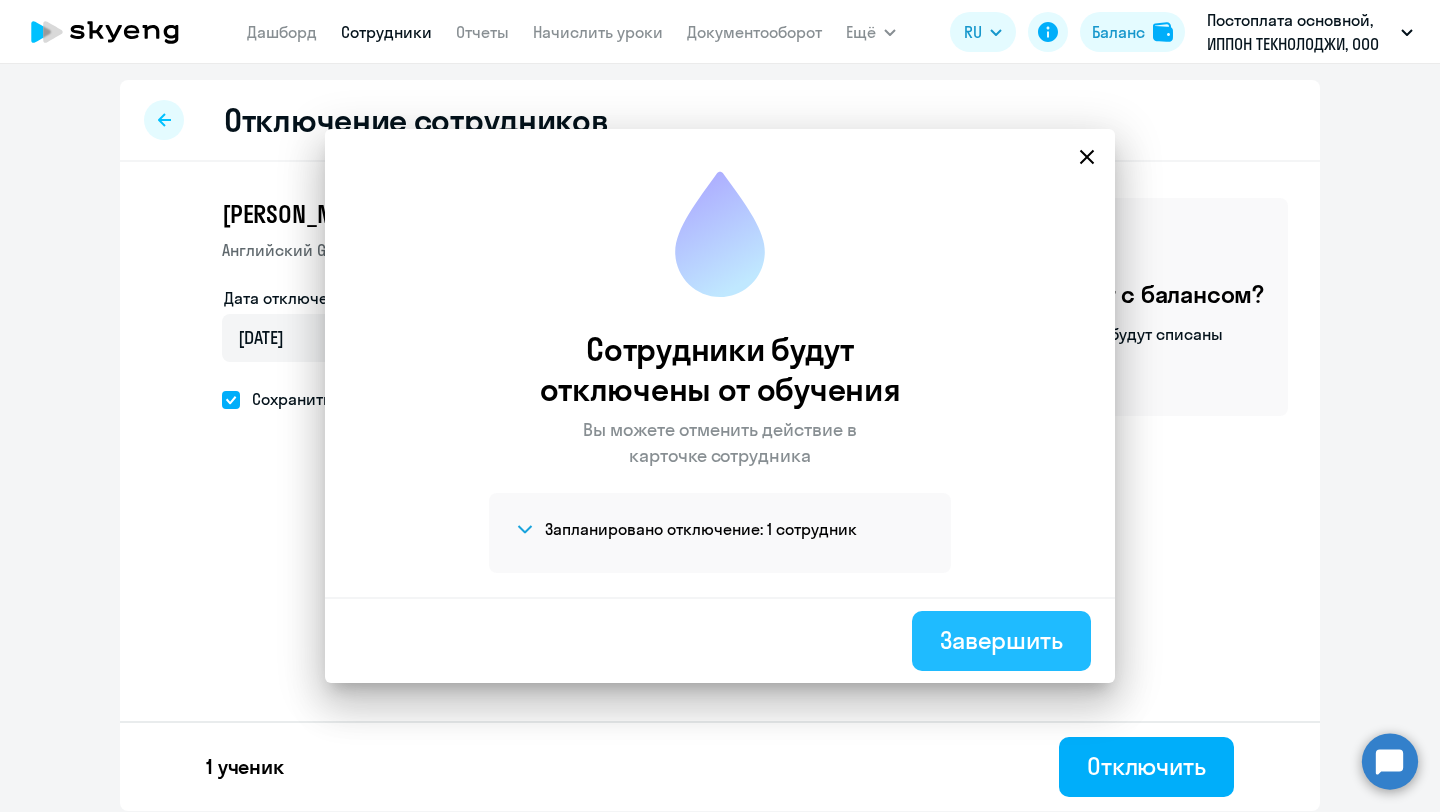 select on "30" 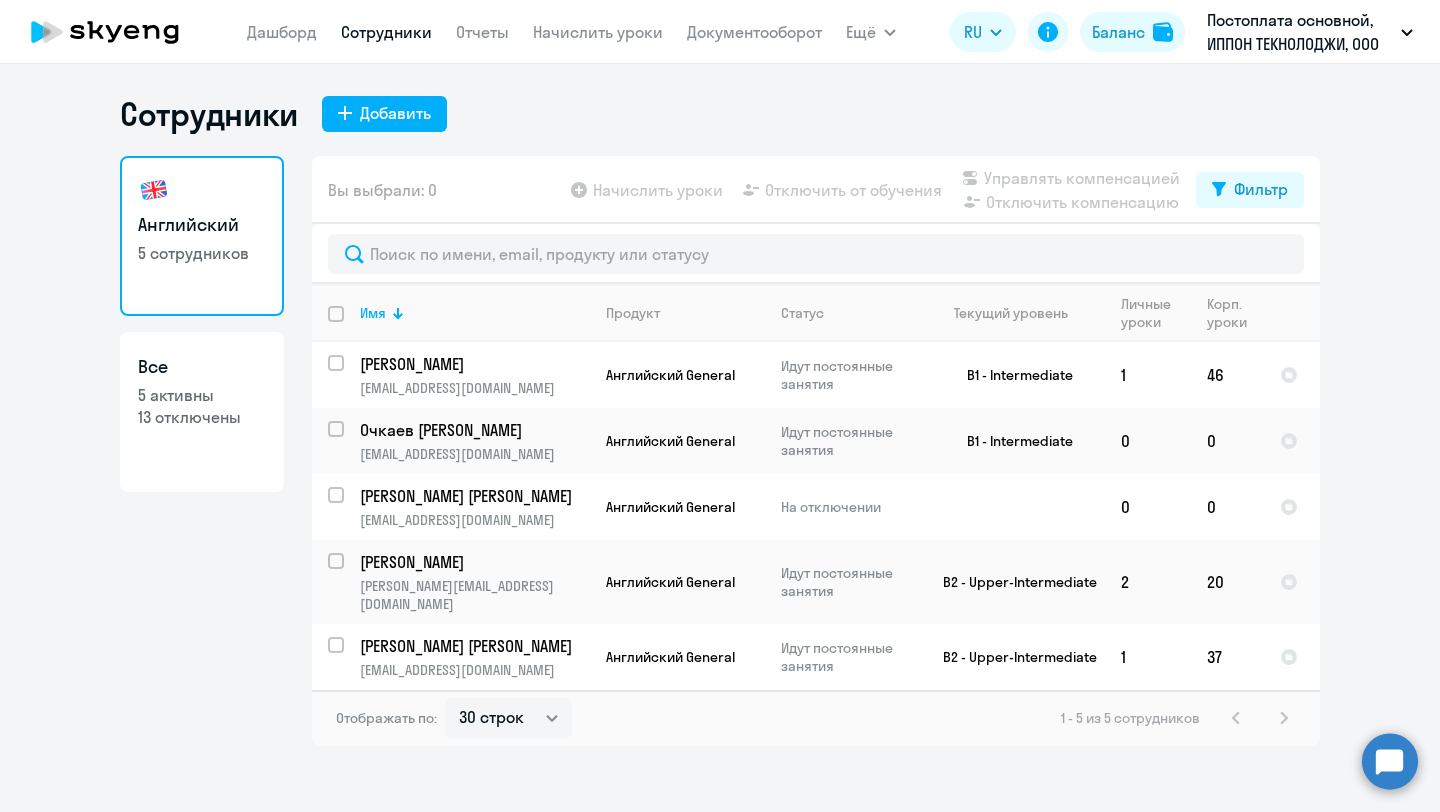 click on "5 активны" 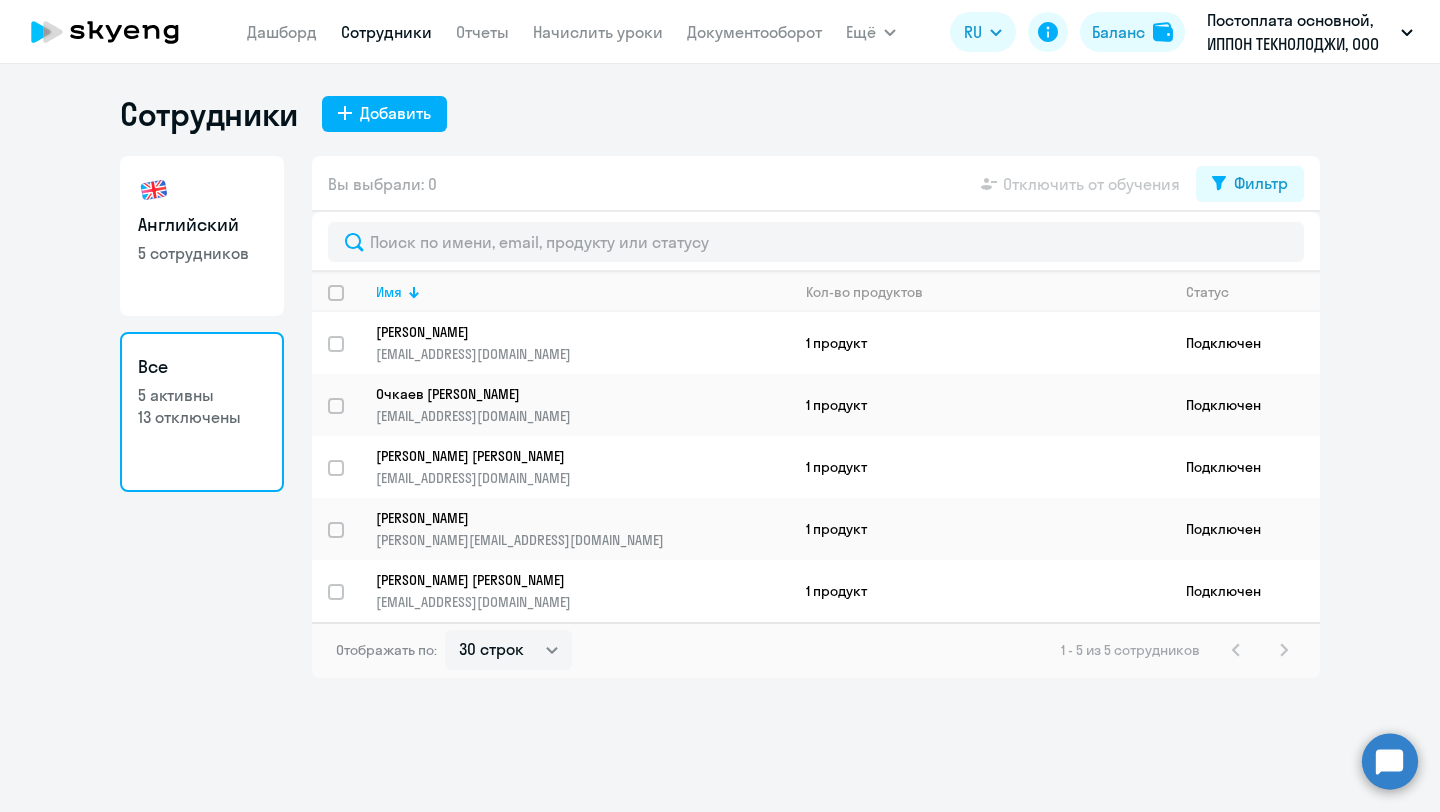 click on "5 сотрудников" 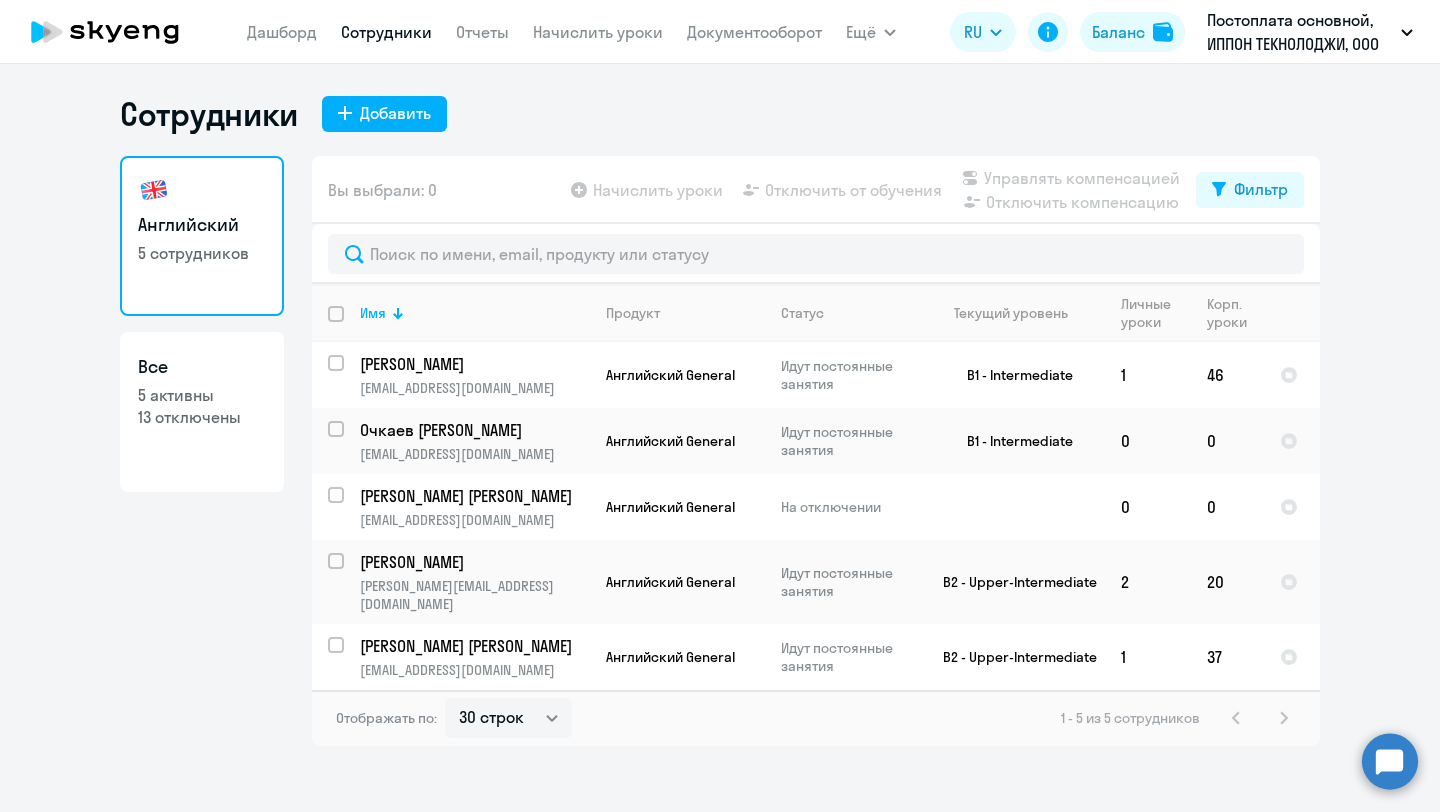 click on "Сотрудники" 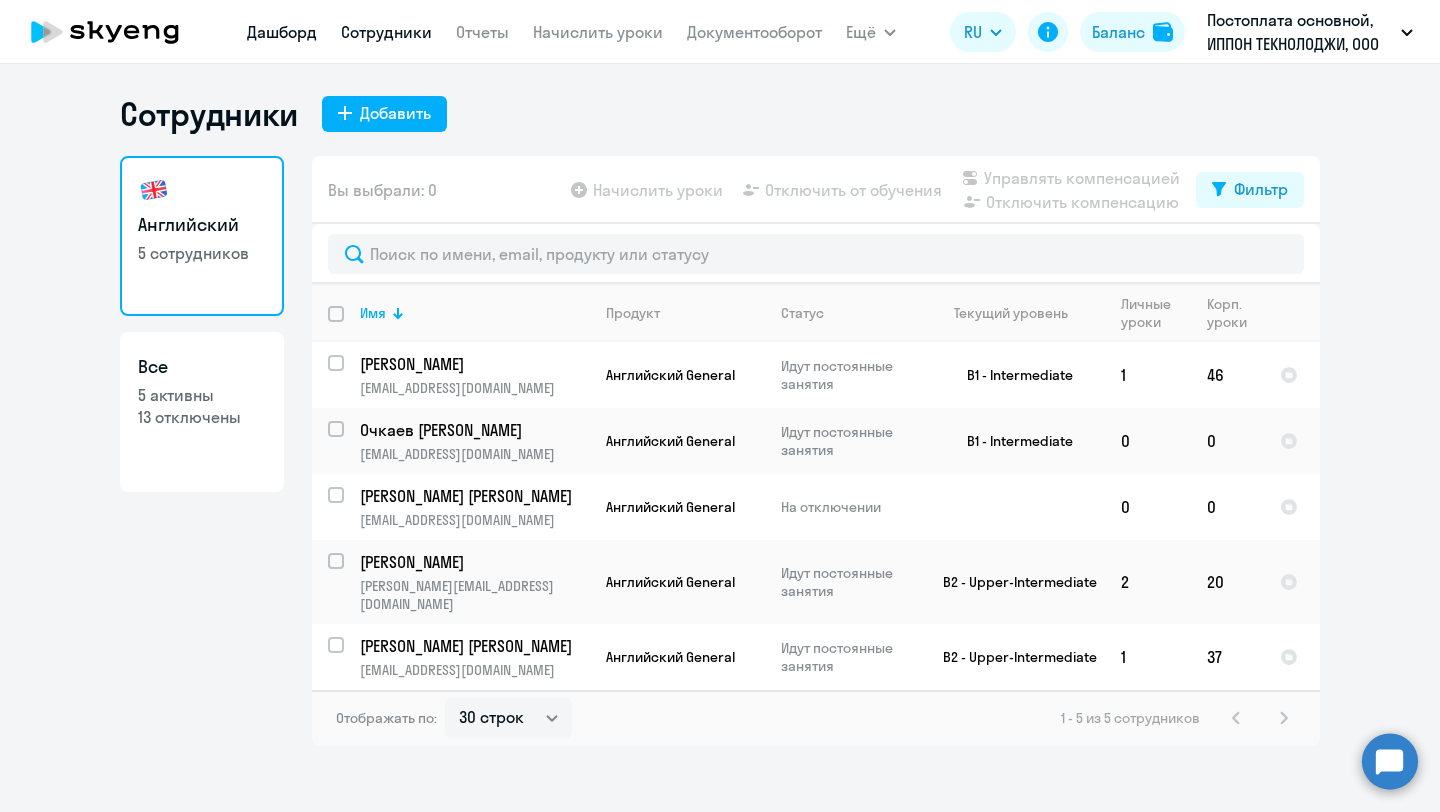 click on "Дашборд" at bounding box center (282, 32) 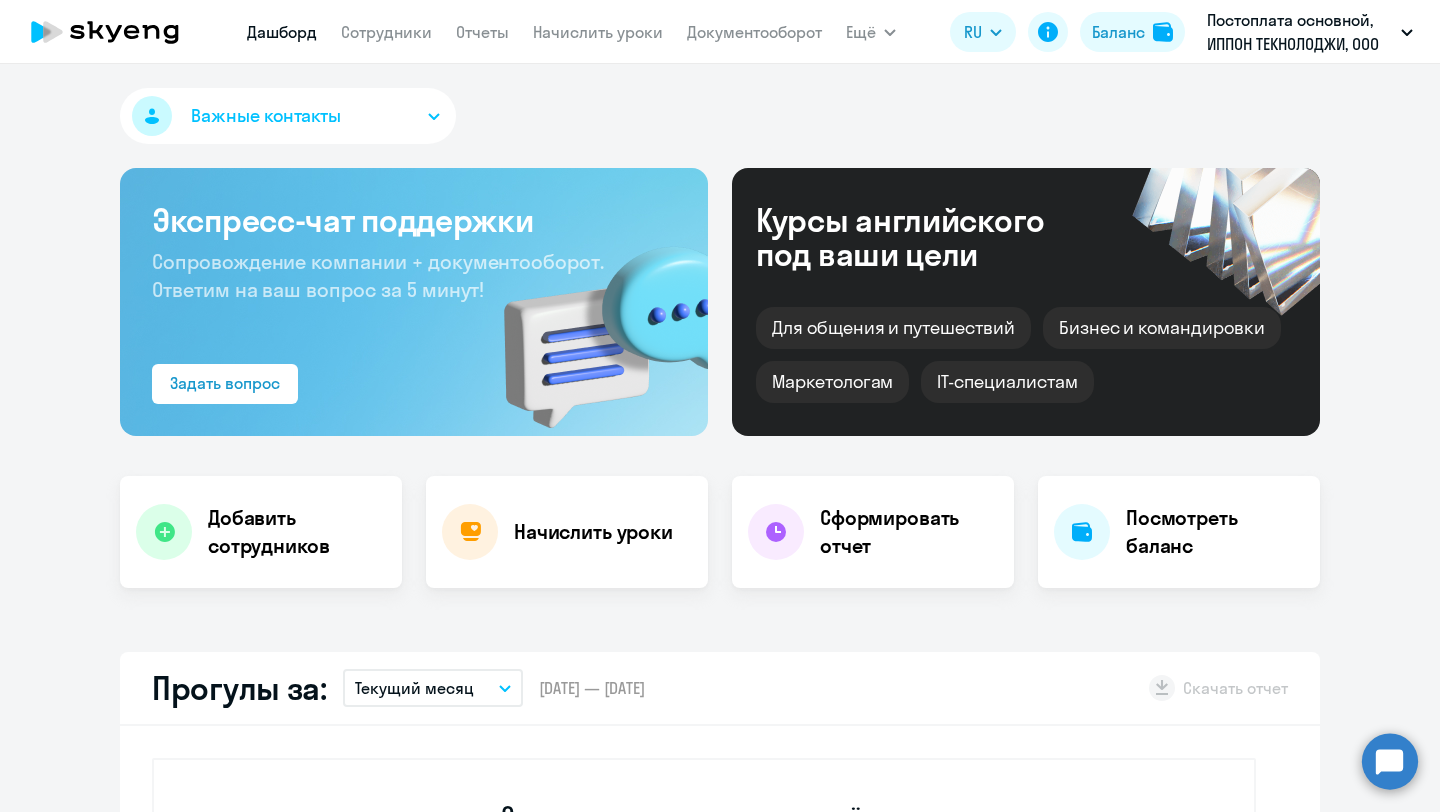 select on "30" 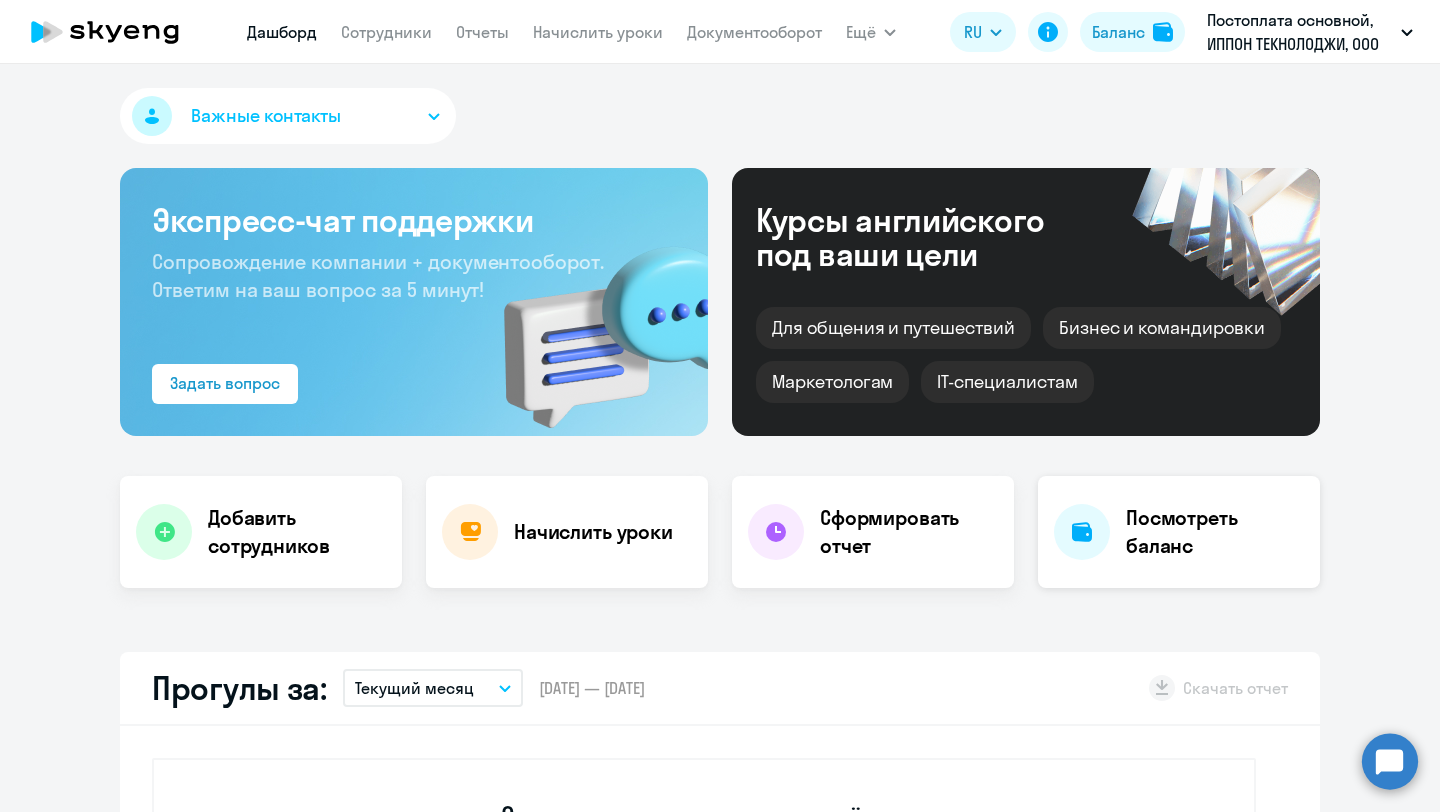 click on "Посмотреть баланс" 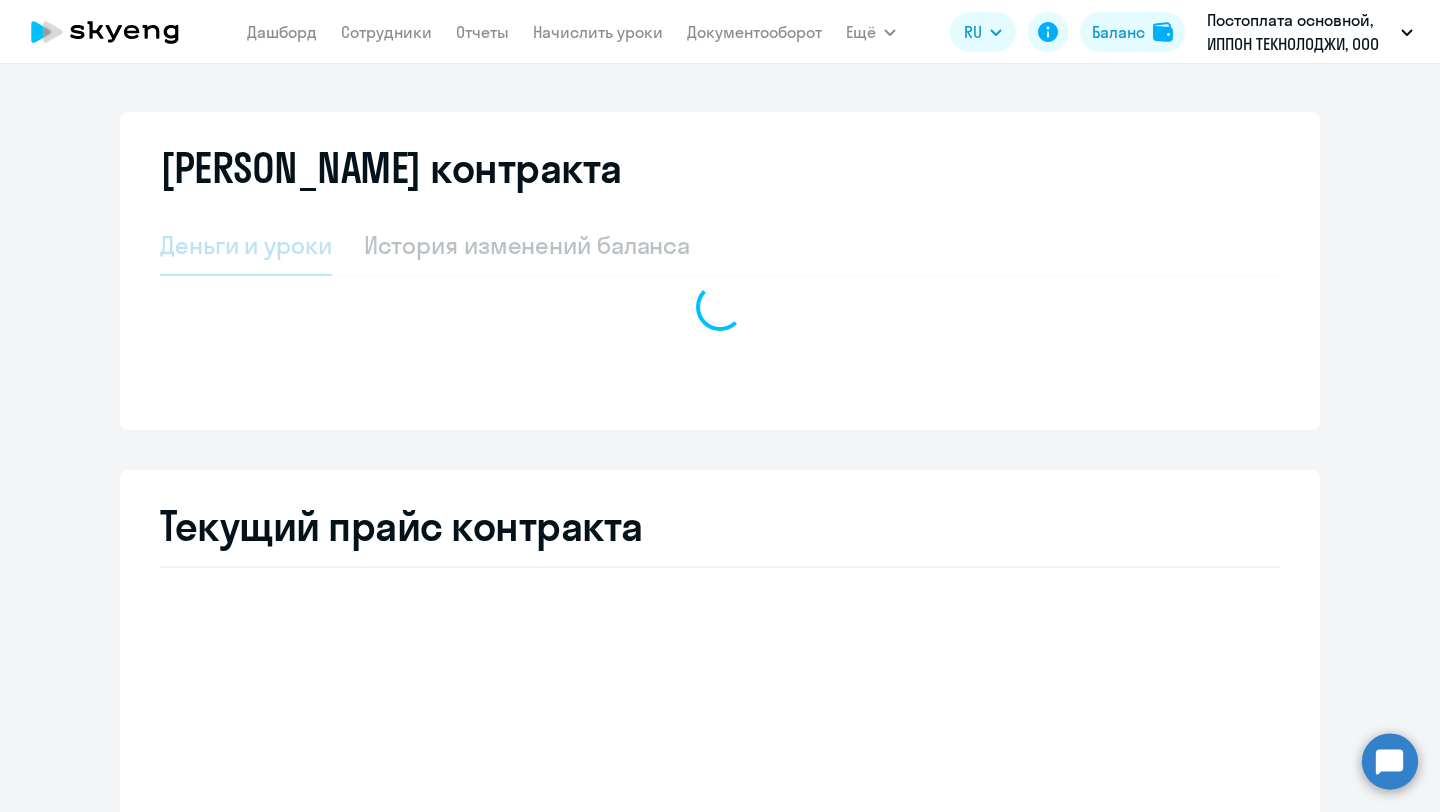 select on "english_adult_not_native_speaker" 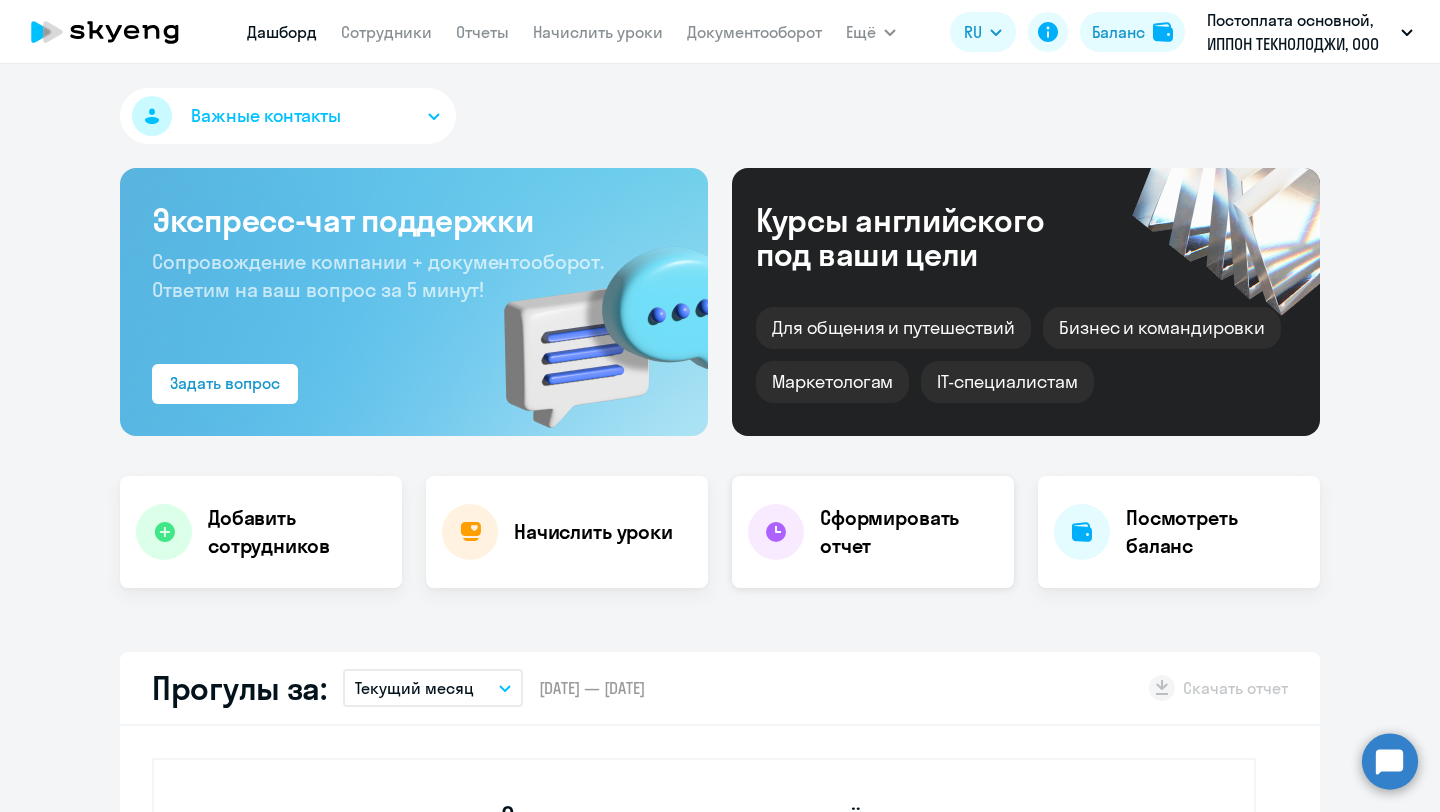 click on "Сформировать отчет" 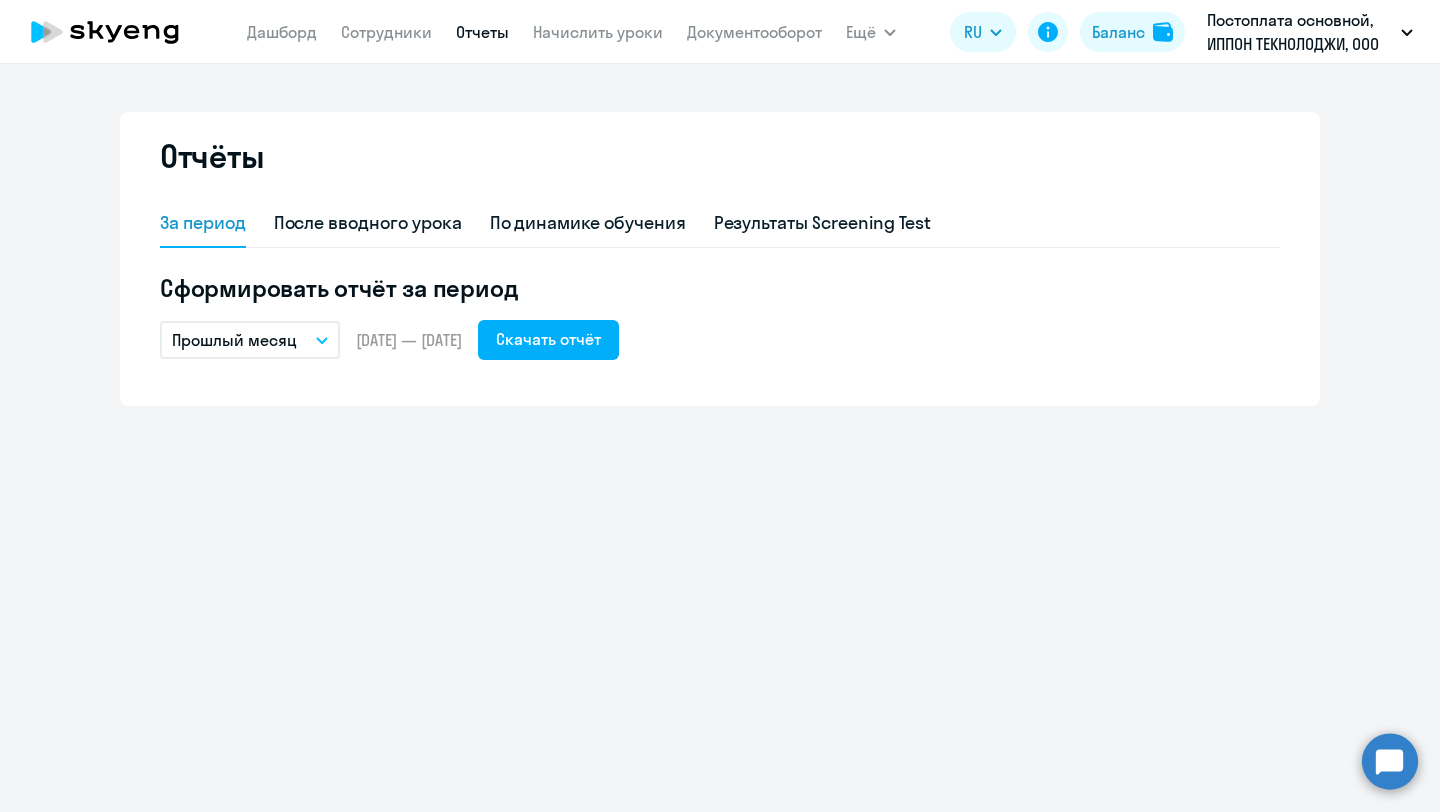 click on "Прошлый месяц" at bounding box center [250, 340] 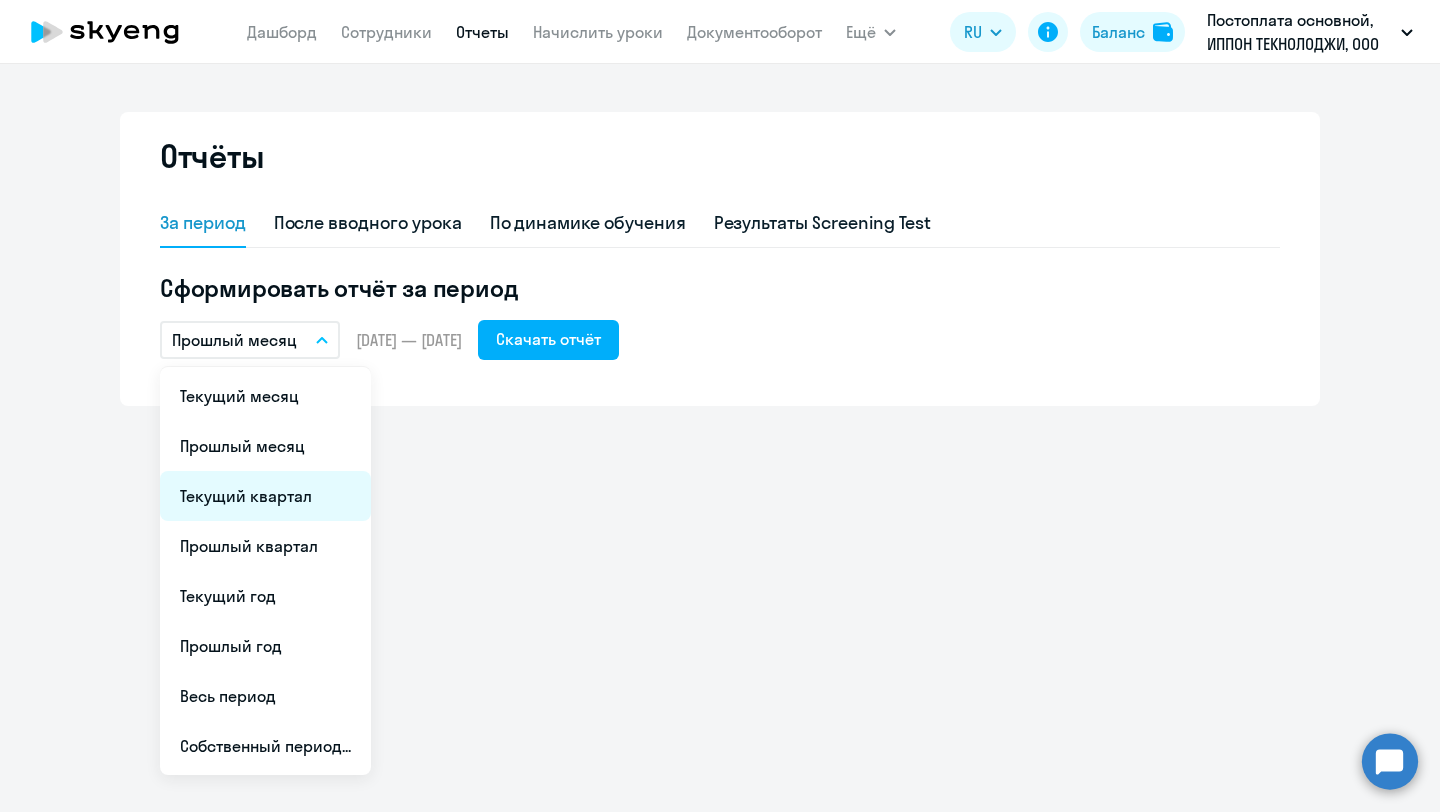 click on "Текущий квартал" at bounding box center (265, 496) 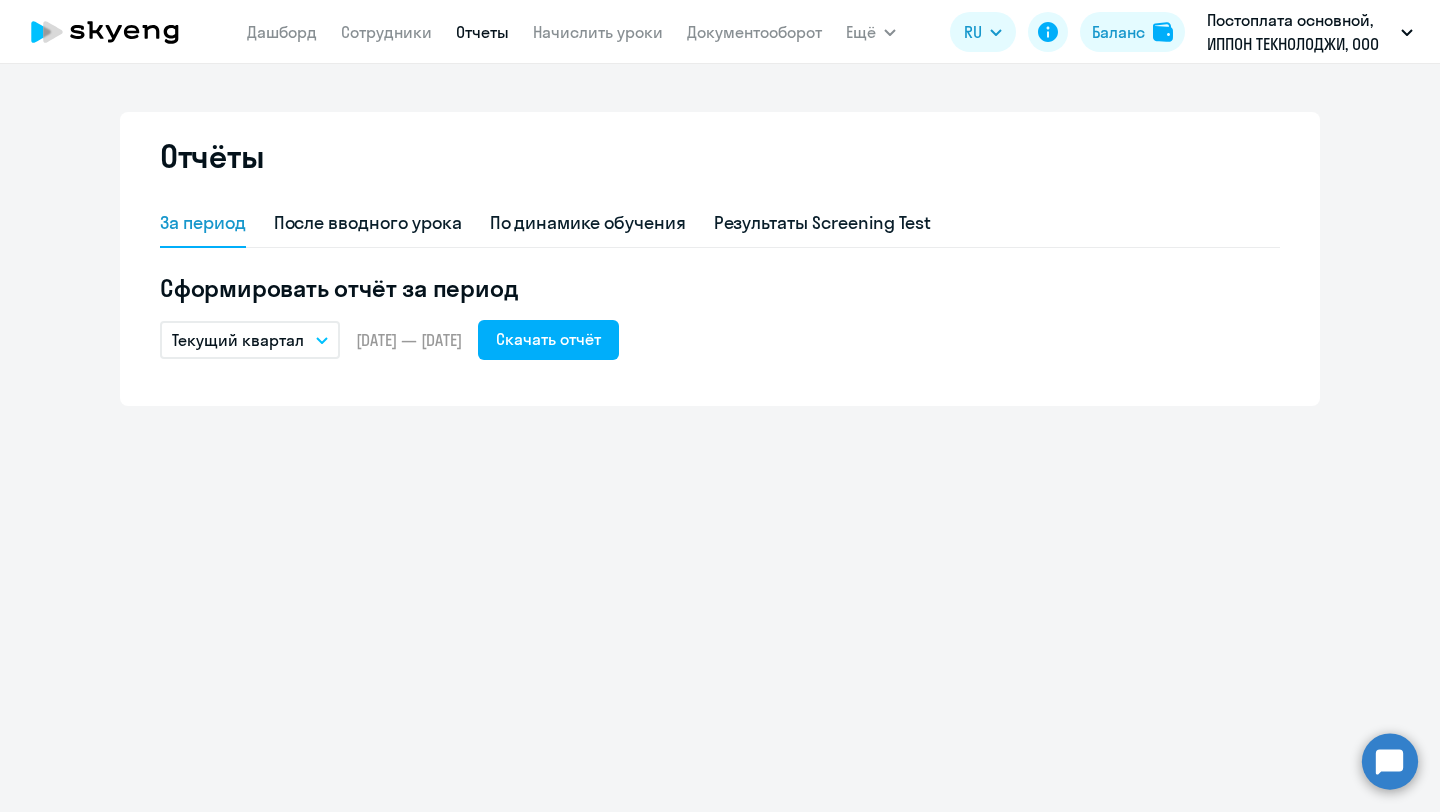 click 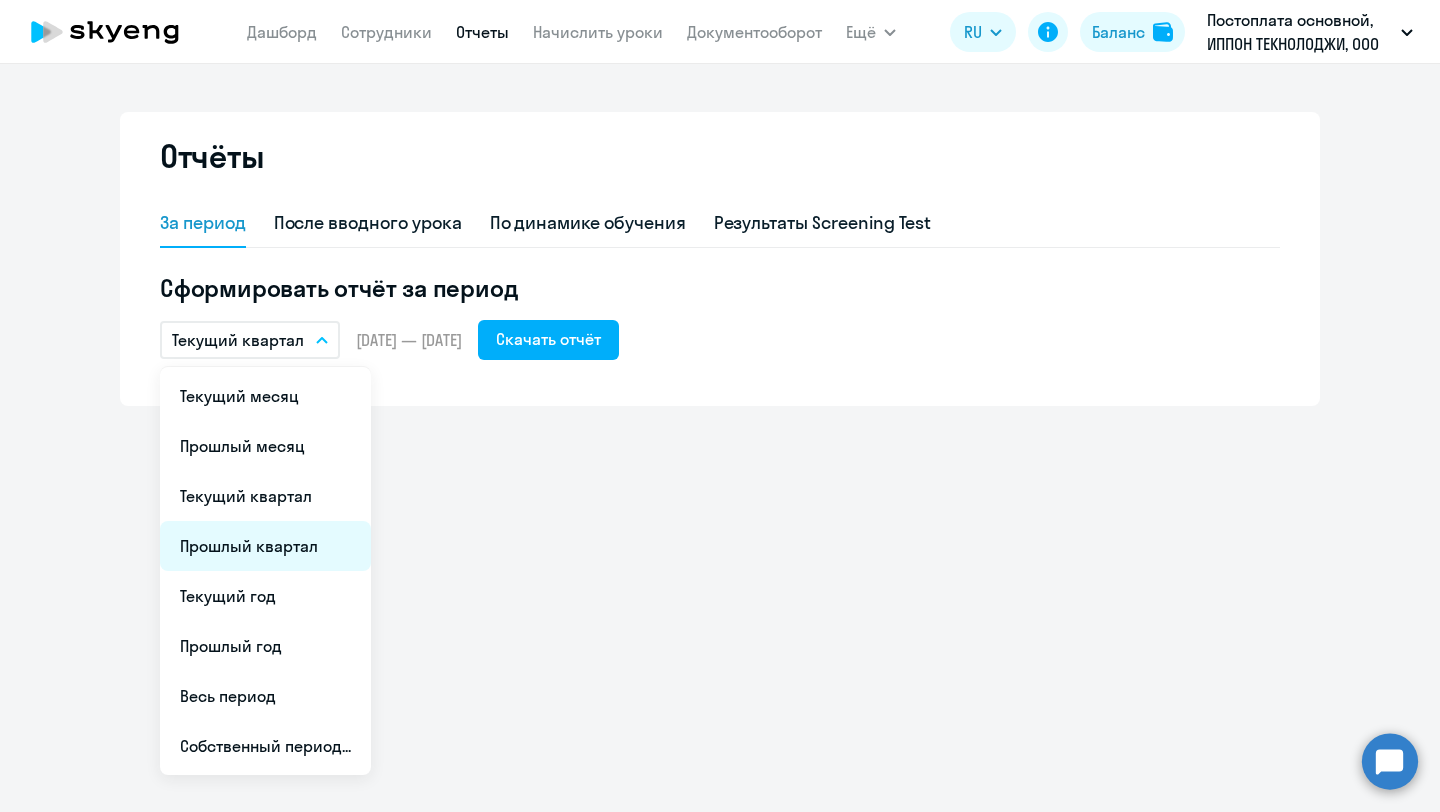 click on "Прошлый квартал" at bounding box center [265, 546] 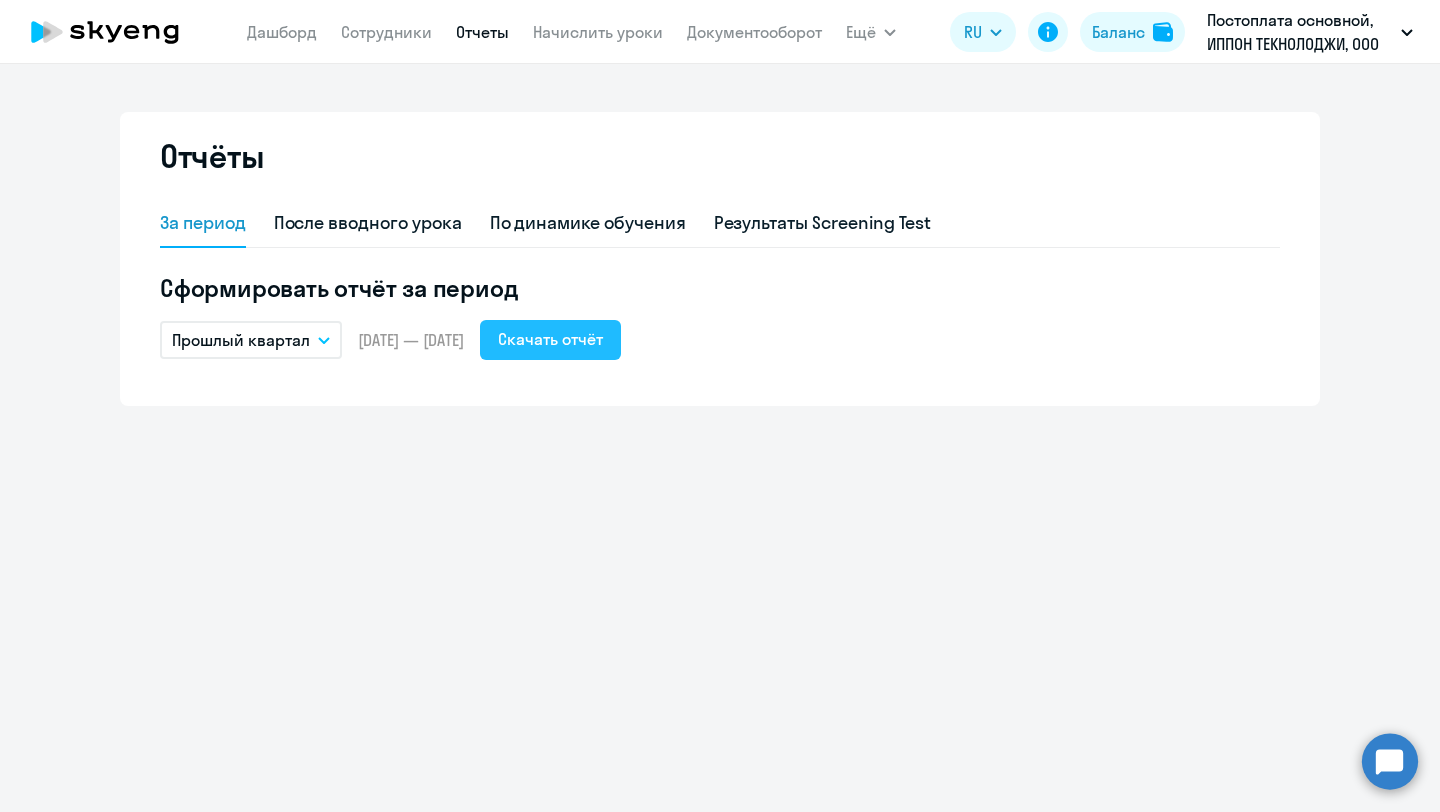 click on "Скачать отчёт" 